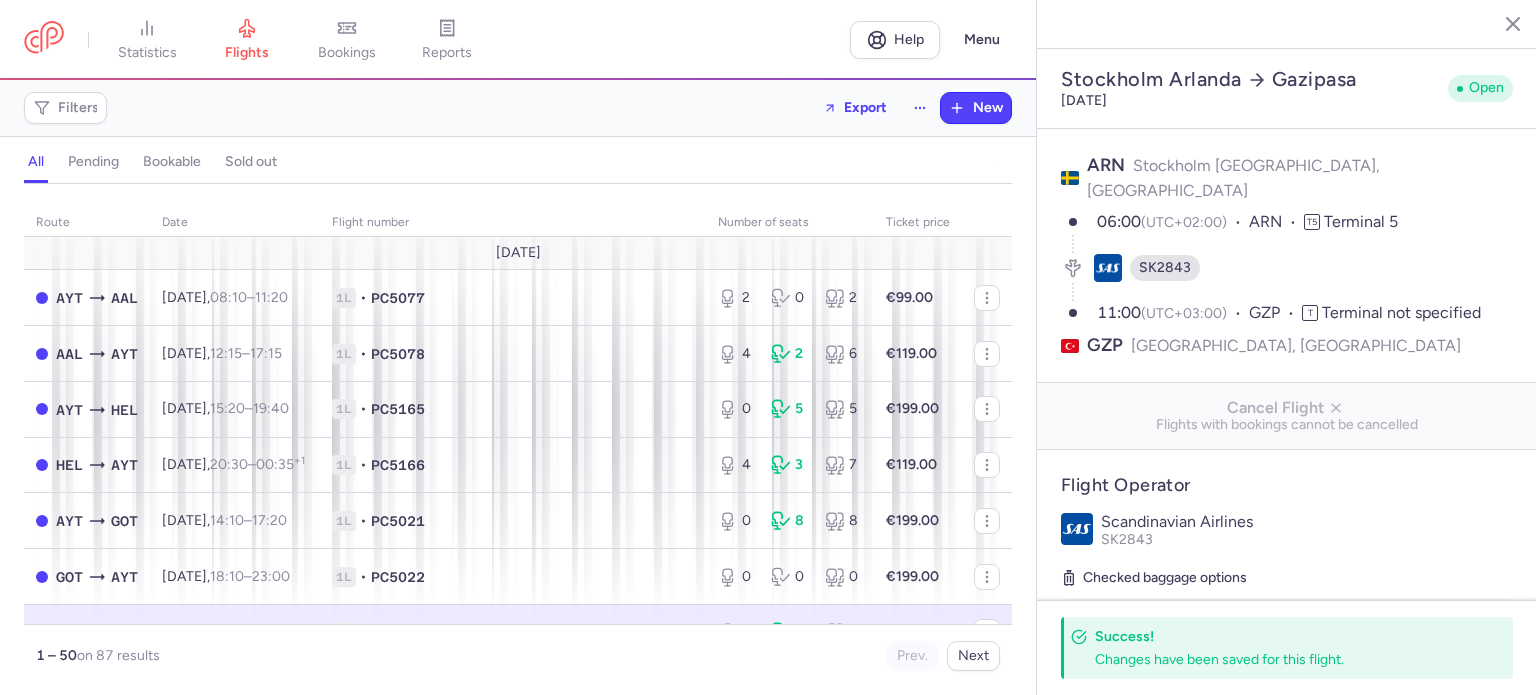select on "hours" 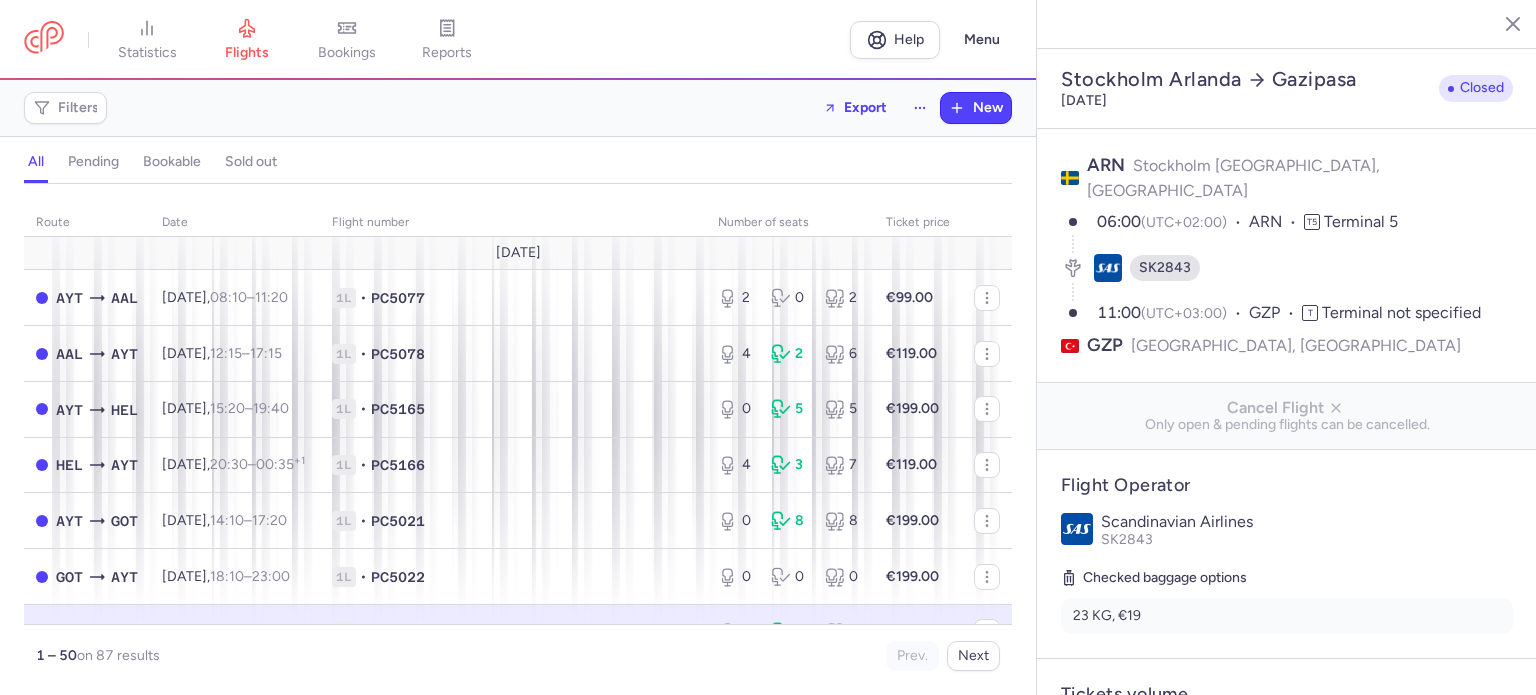 select on "hours" 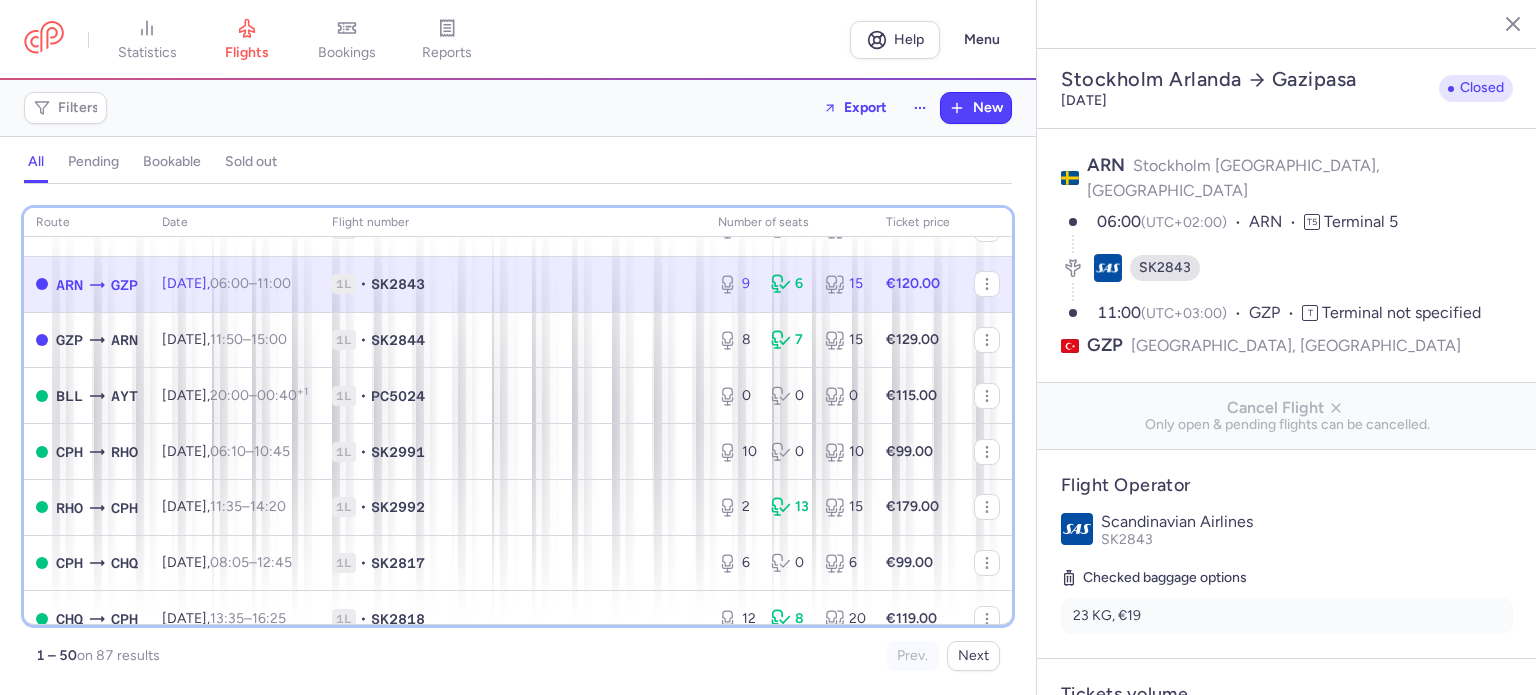 scroll, scrollTop: 354, scrollLeft: 0, axis: vertical 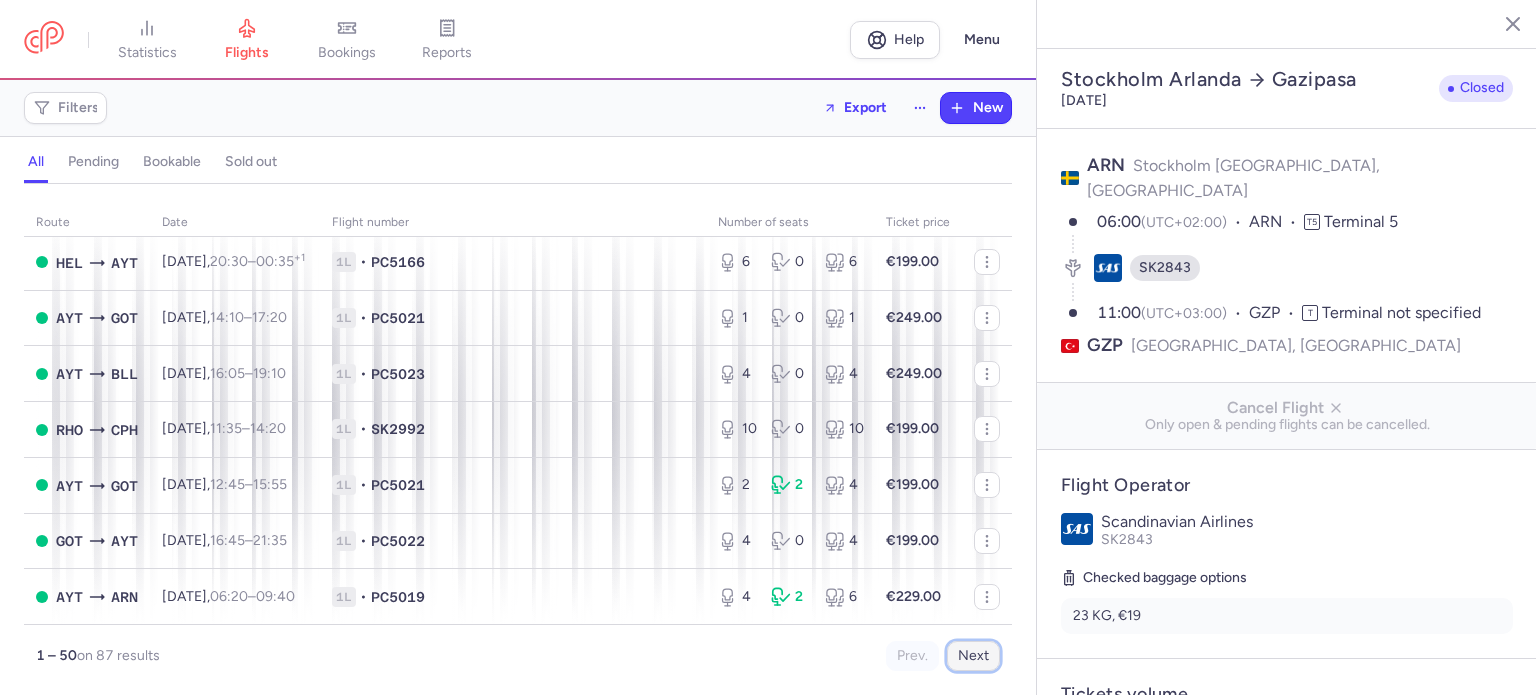 click on "Next" at bounding box center (973, 656) 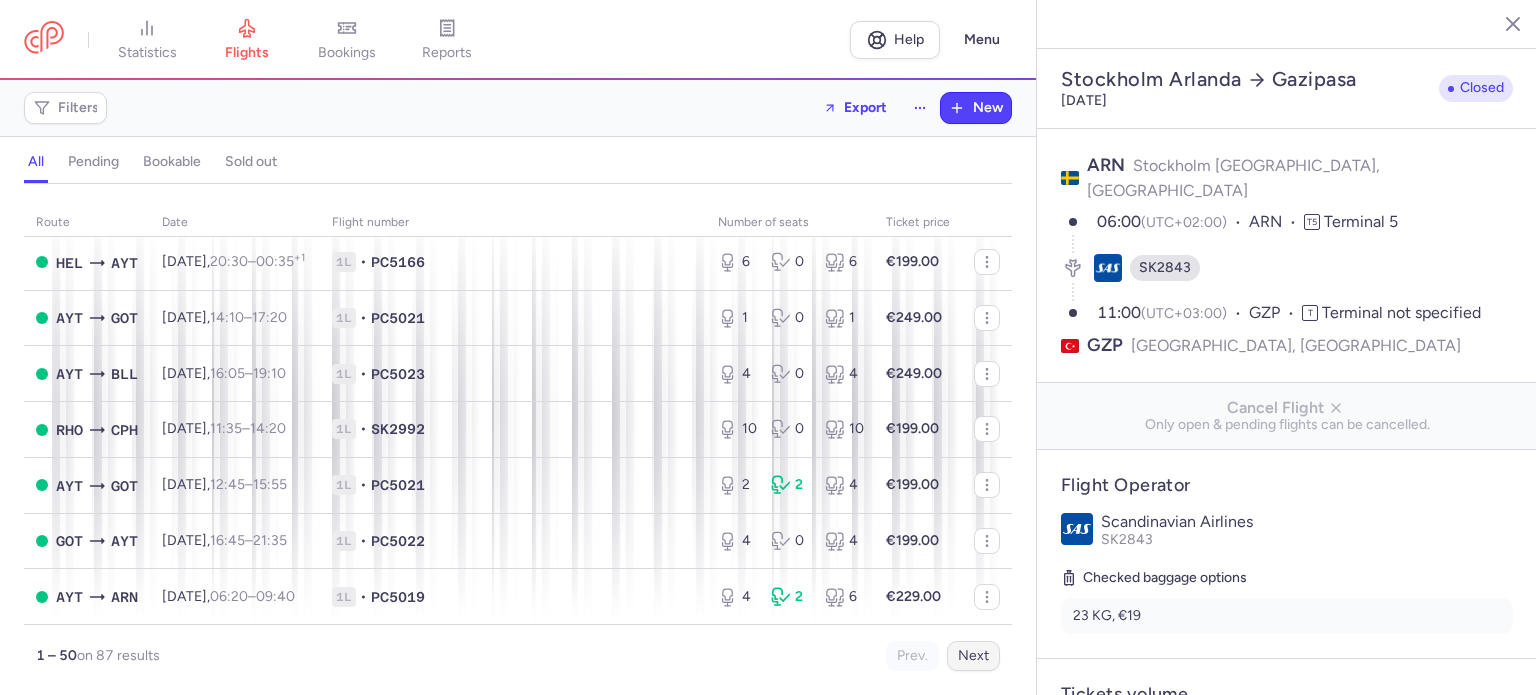 scroll, scrollTop: 0, scrollLeft: 0, axis: both 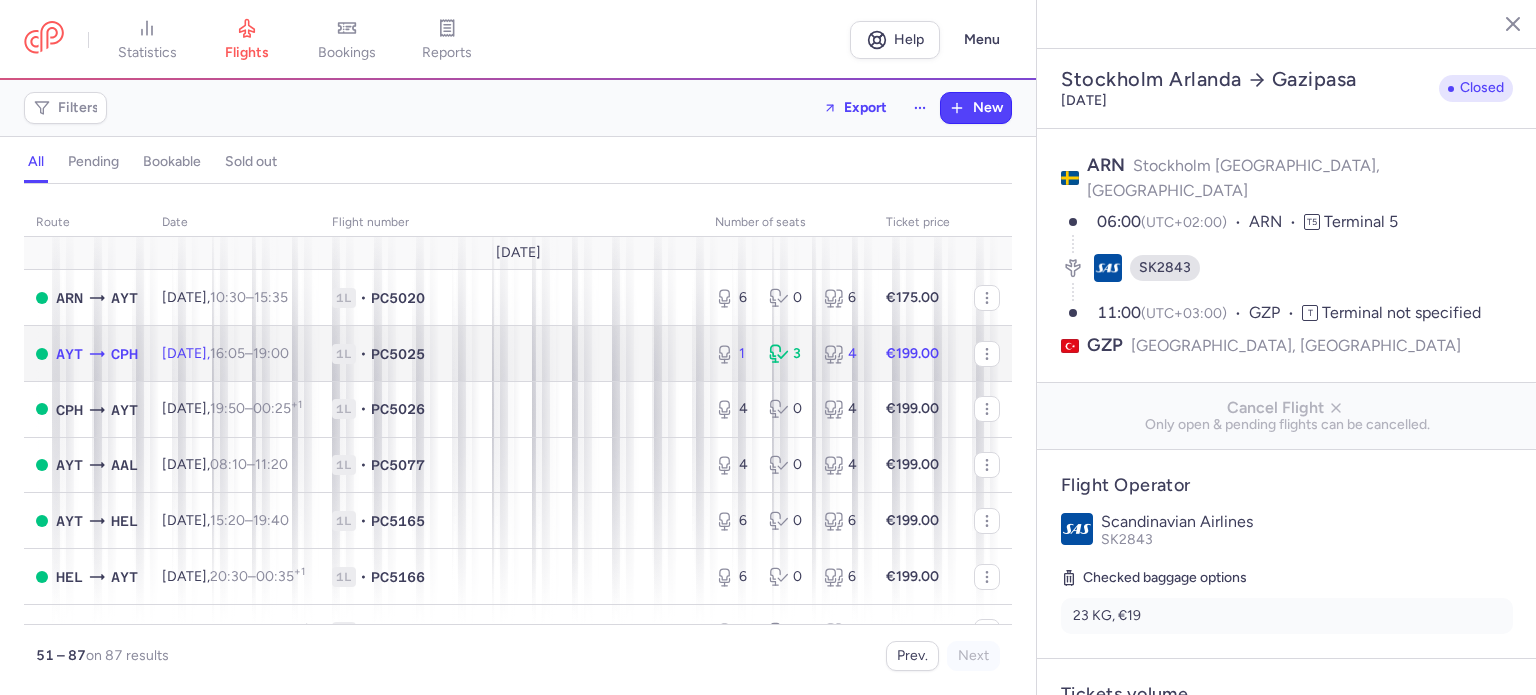 click on "€199.00" at bounding box center [912, 353] 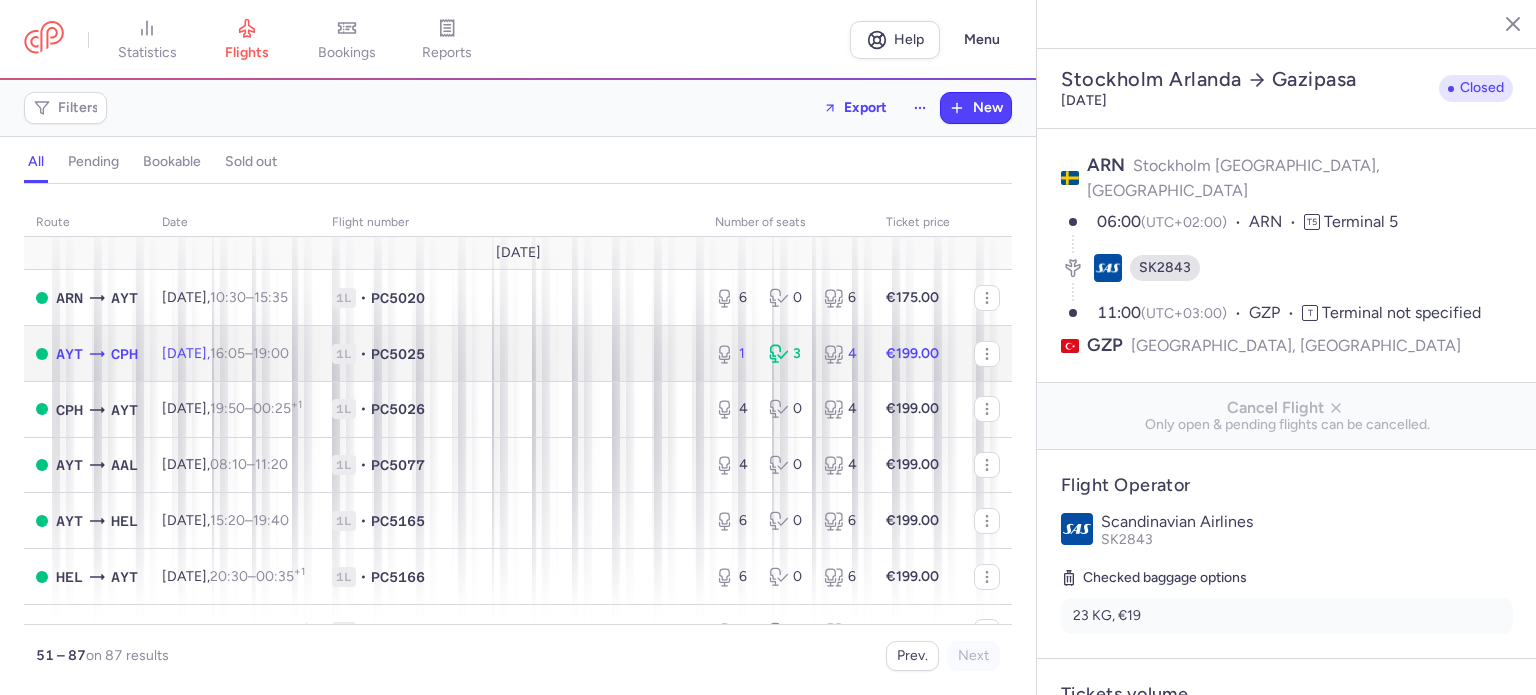 click on "€199.00" at bounding box center [912, 353] 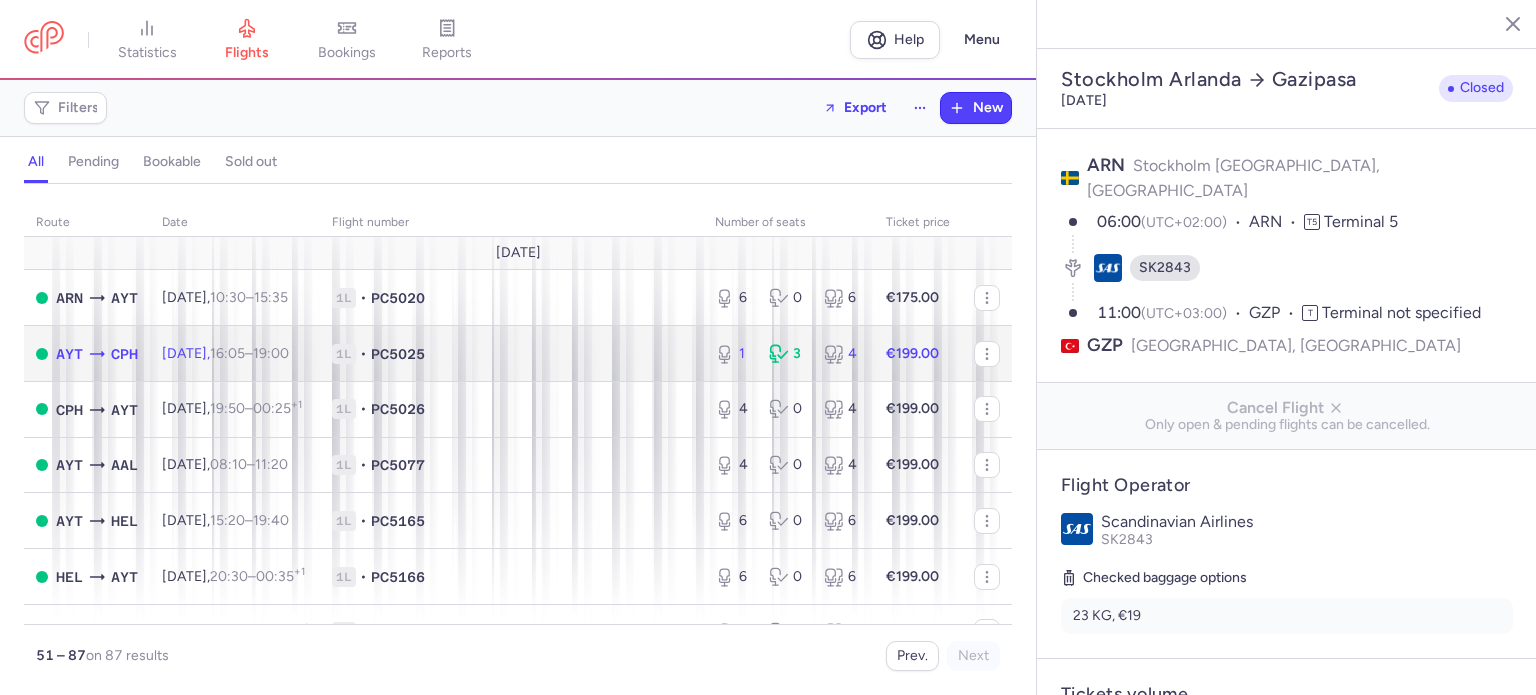 click on "€199.00" at bounding box center (912, 353) 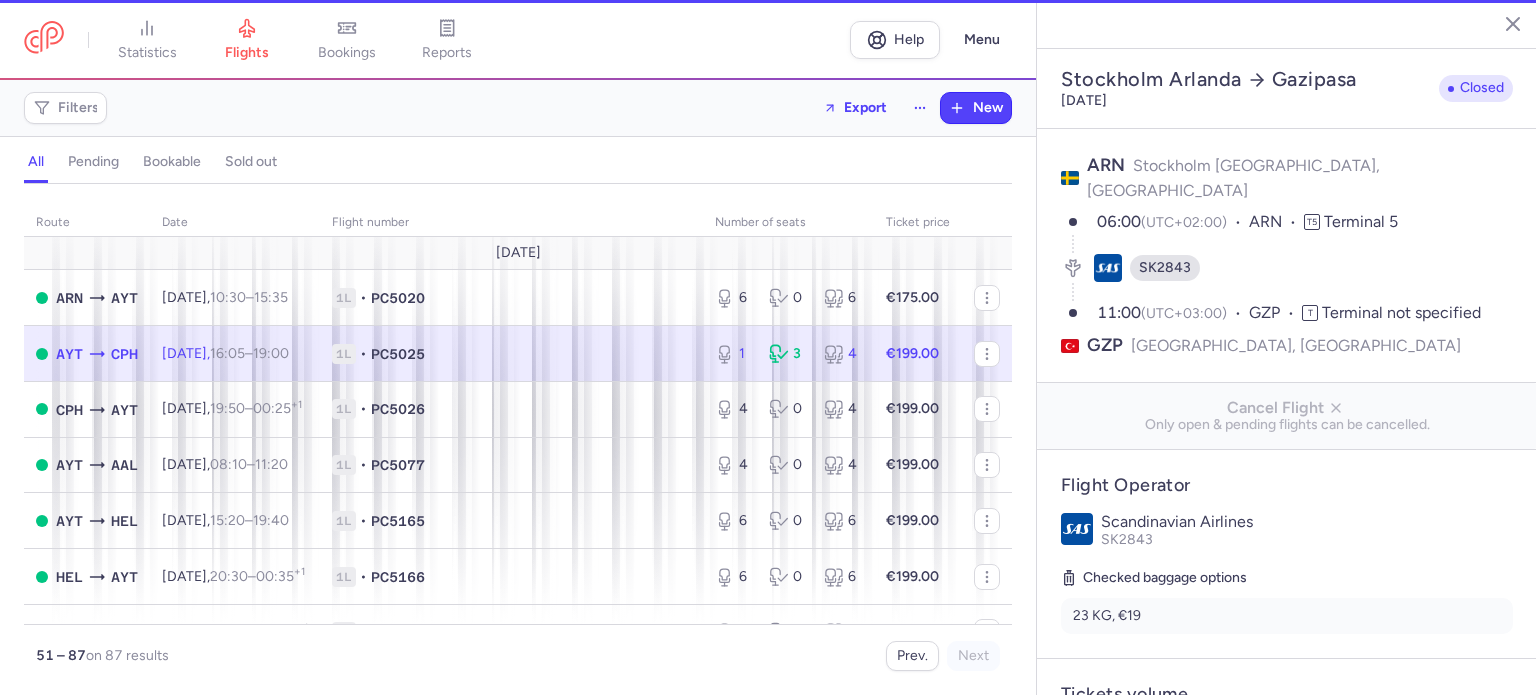 type on "1" 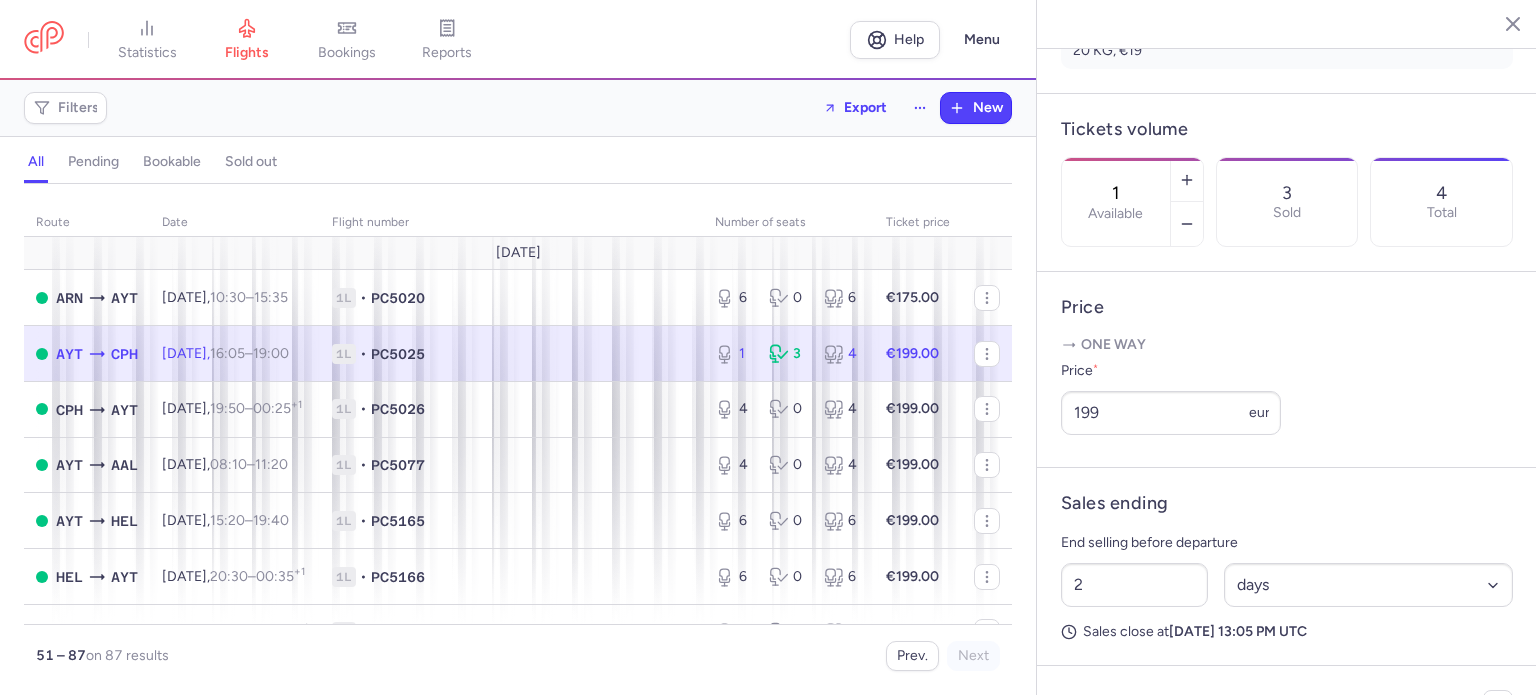scroll, scrollTop: 576, scrollLeft: 0, axis: vertical 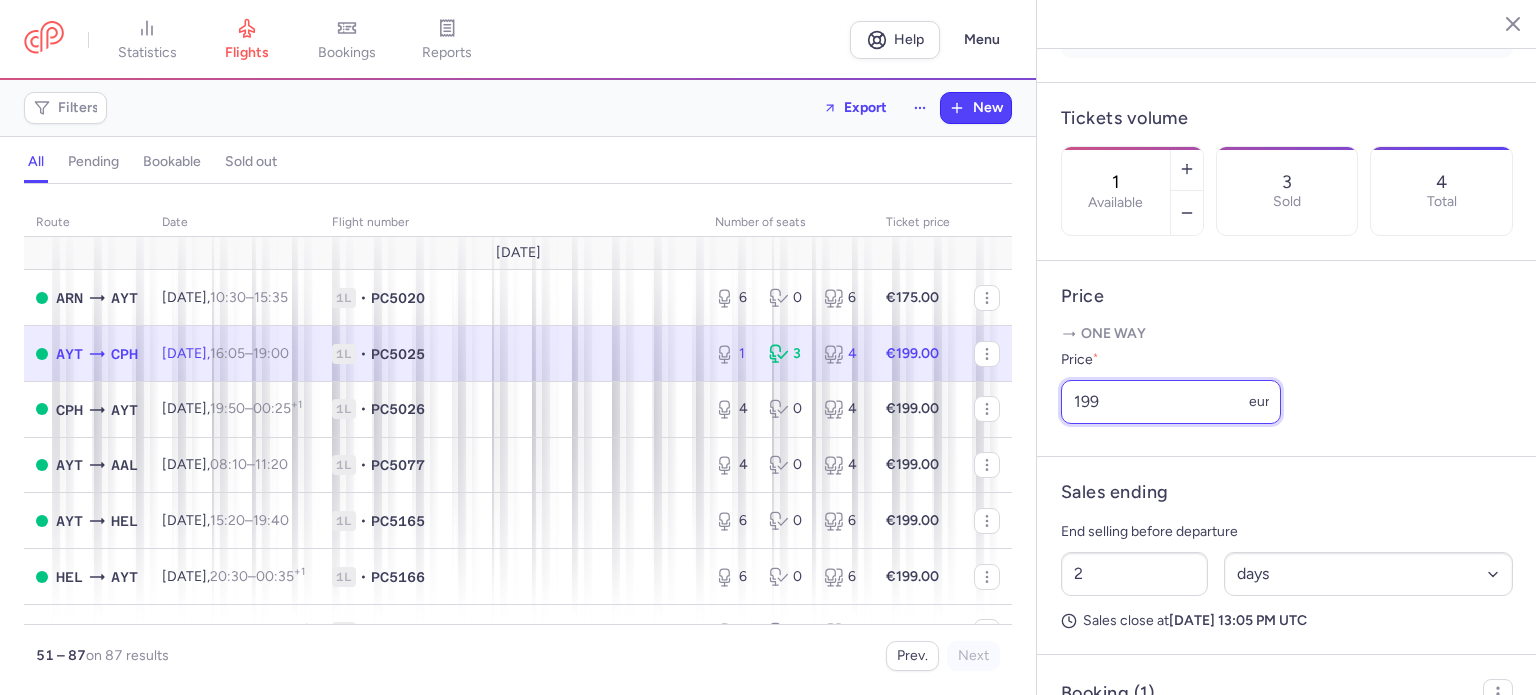 click on "199" at bounding box center (1171, 402) 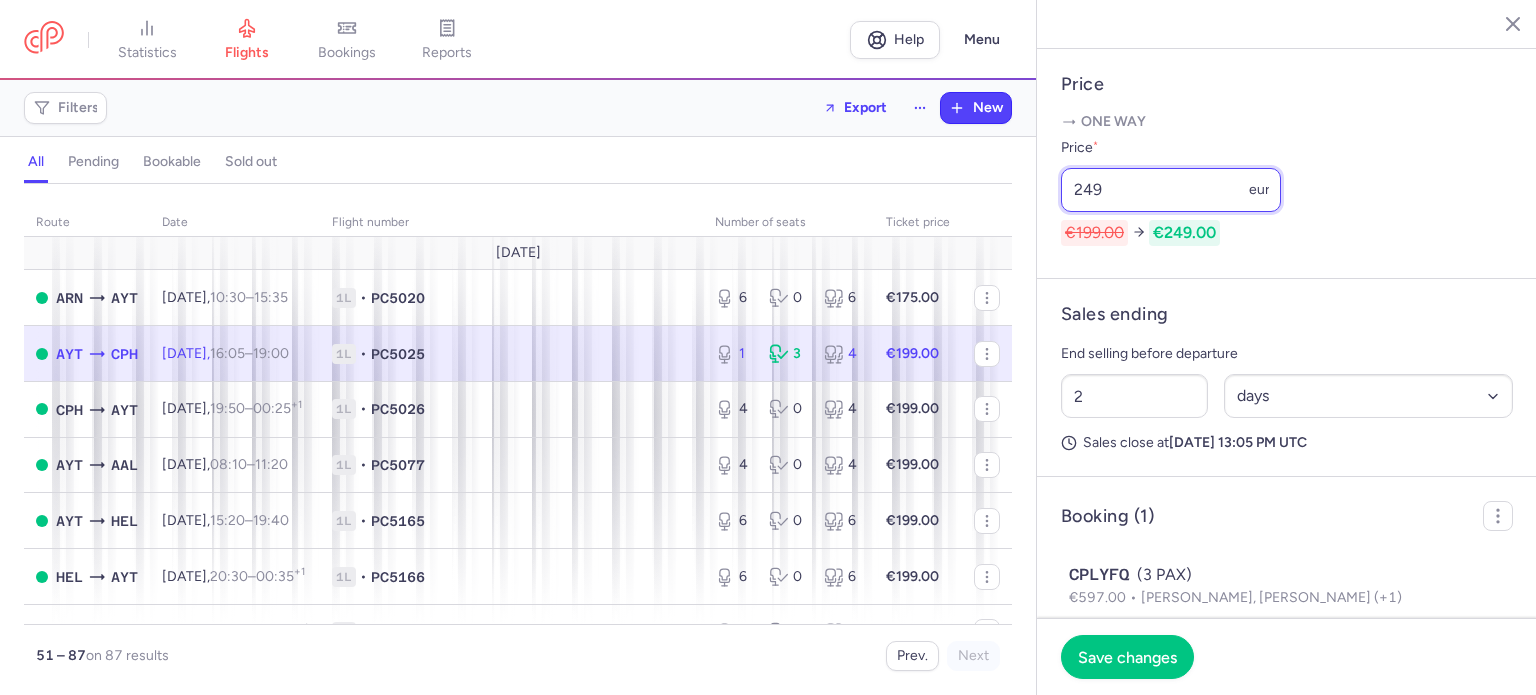 scroll, scrollTop: 846, scrollLeft: 0, axis: vertical 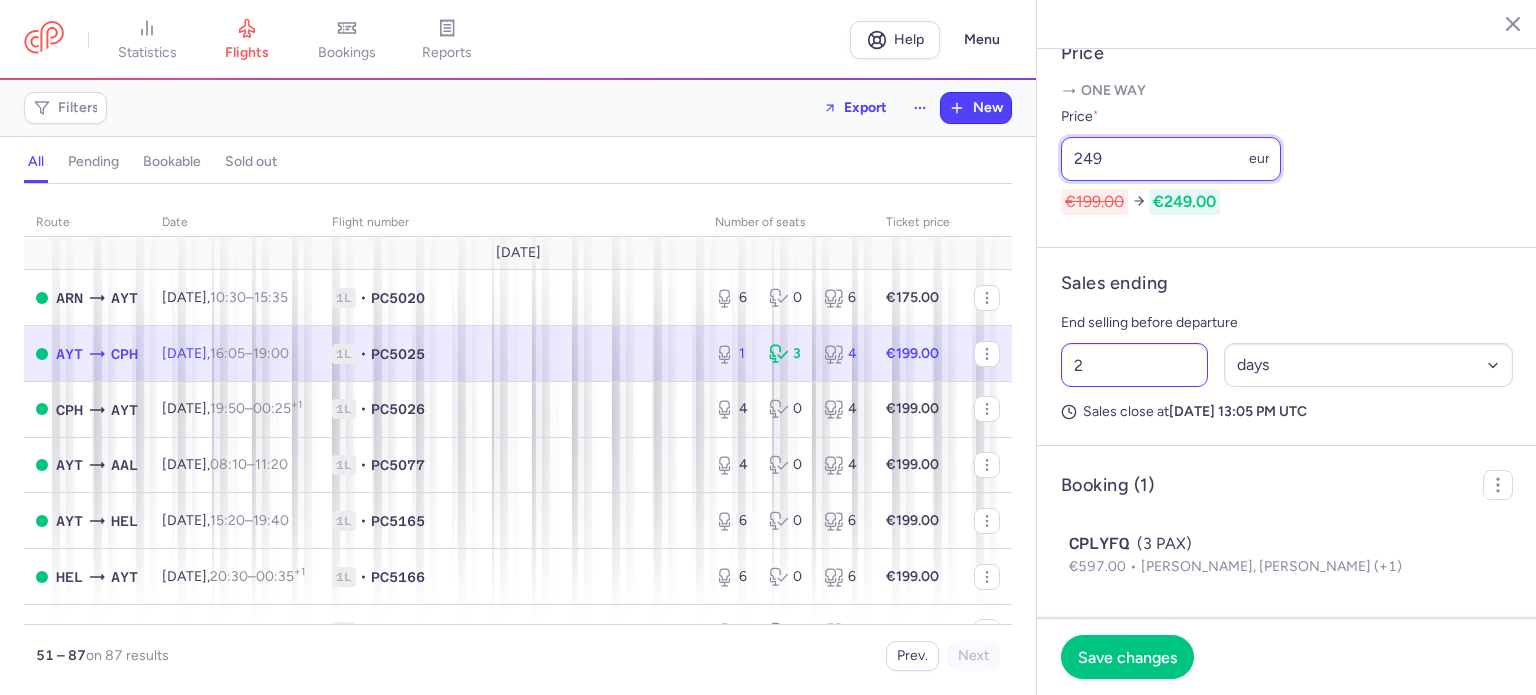 type on "249" 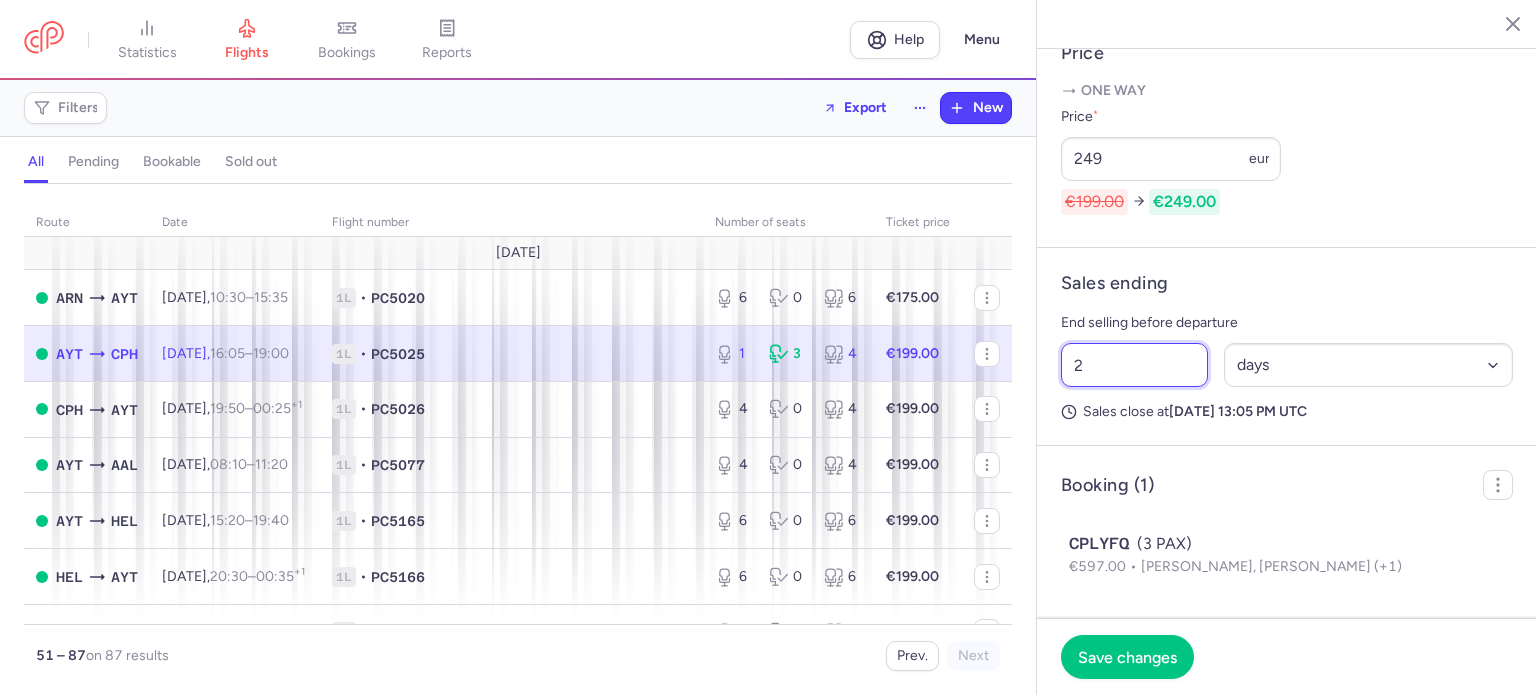 click on "2" at bounding box center (1134, 365) 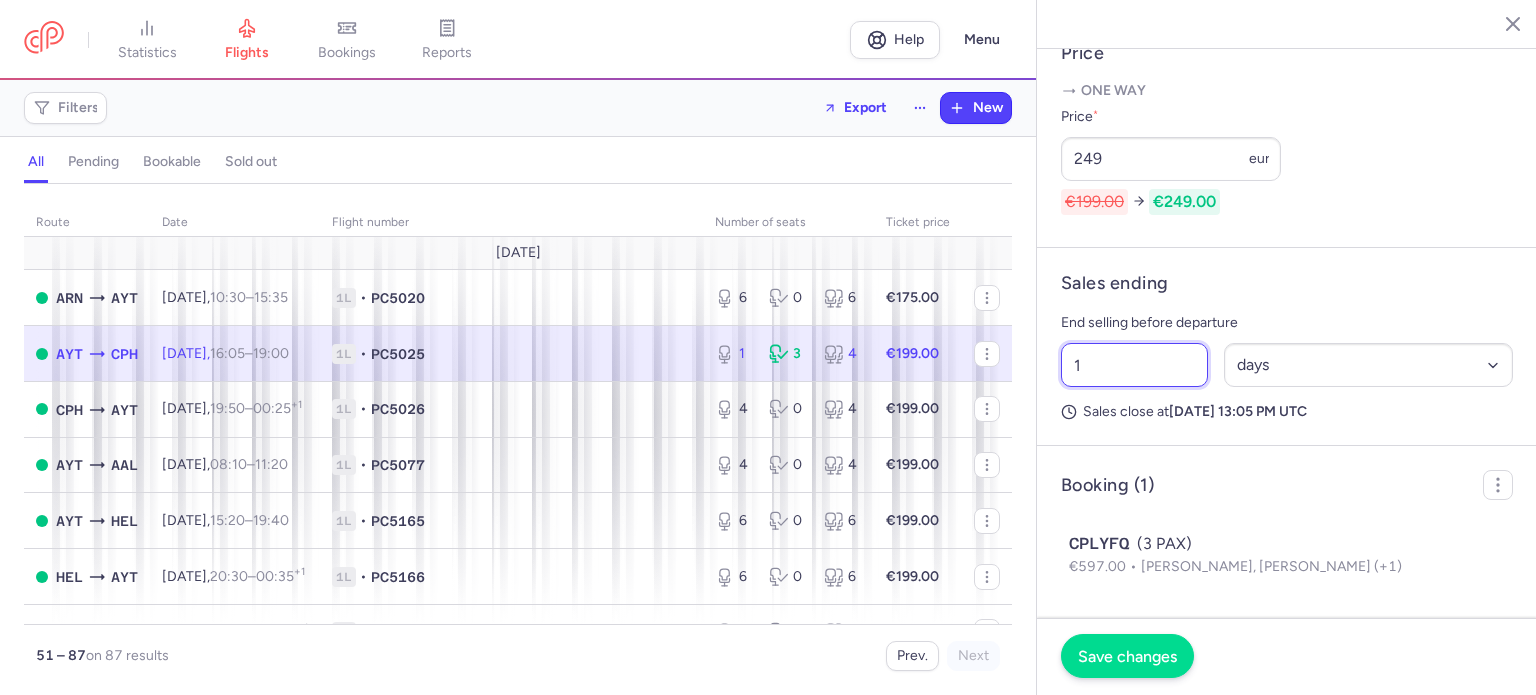 type on "1" 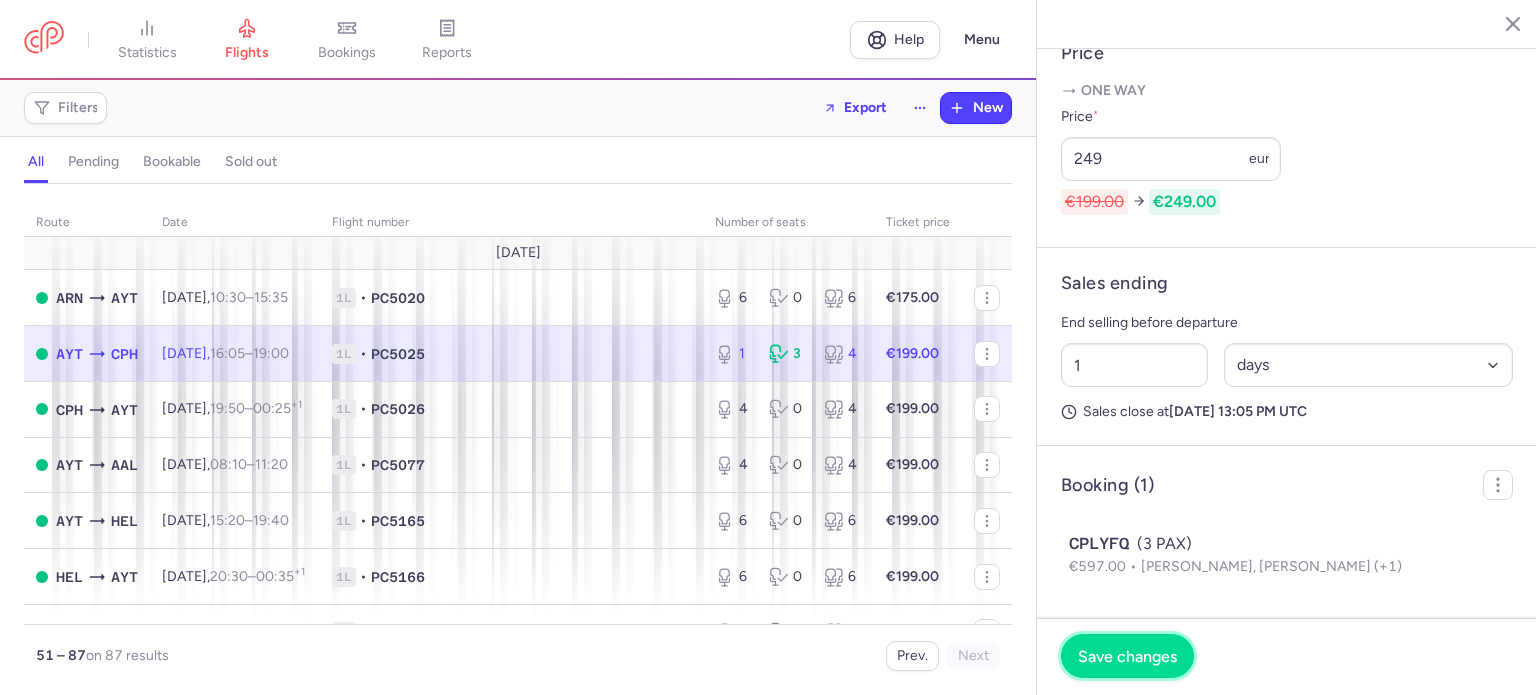 click on "Save changes" at bounding box center [1127, 656] 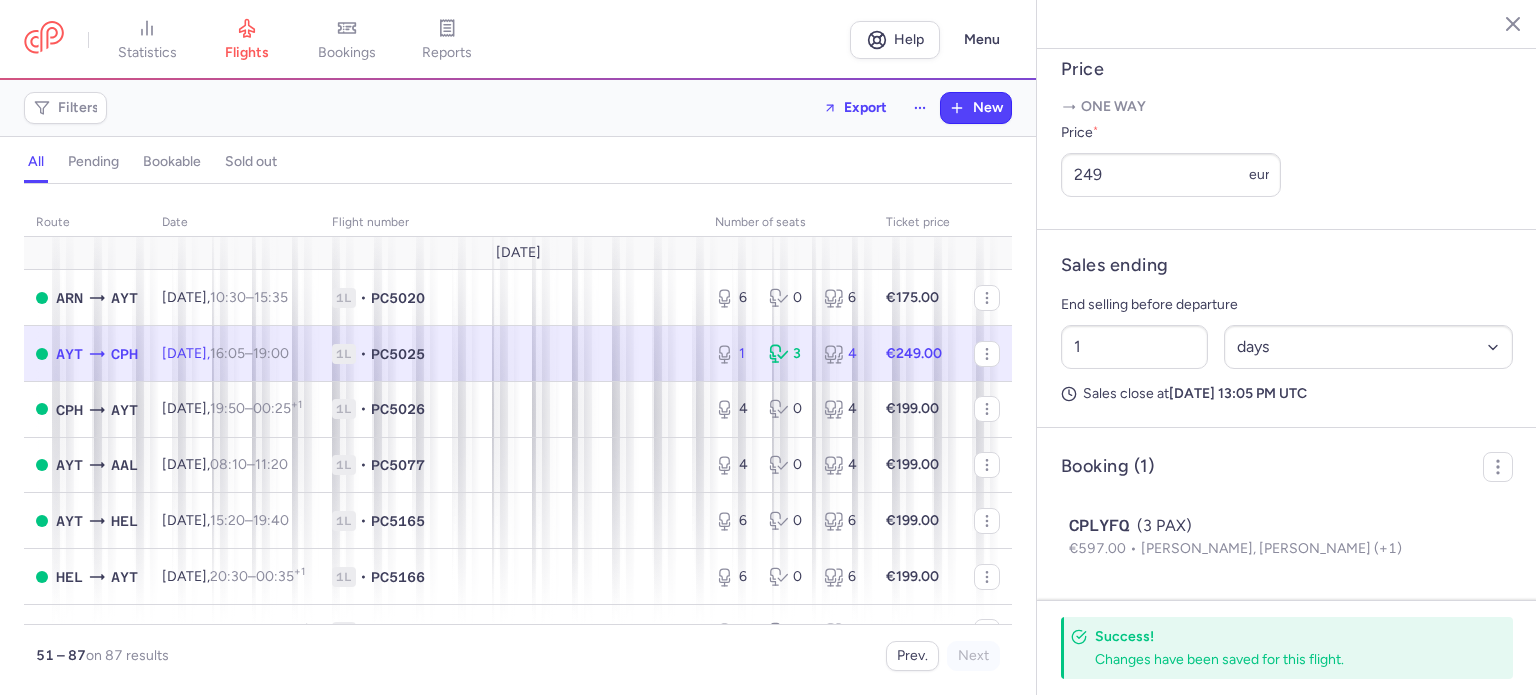 scroll, scrollTop: 788, scrollLeft: 0, axis: vertical 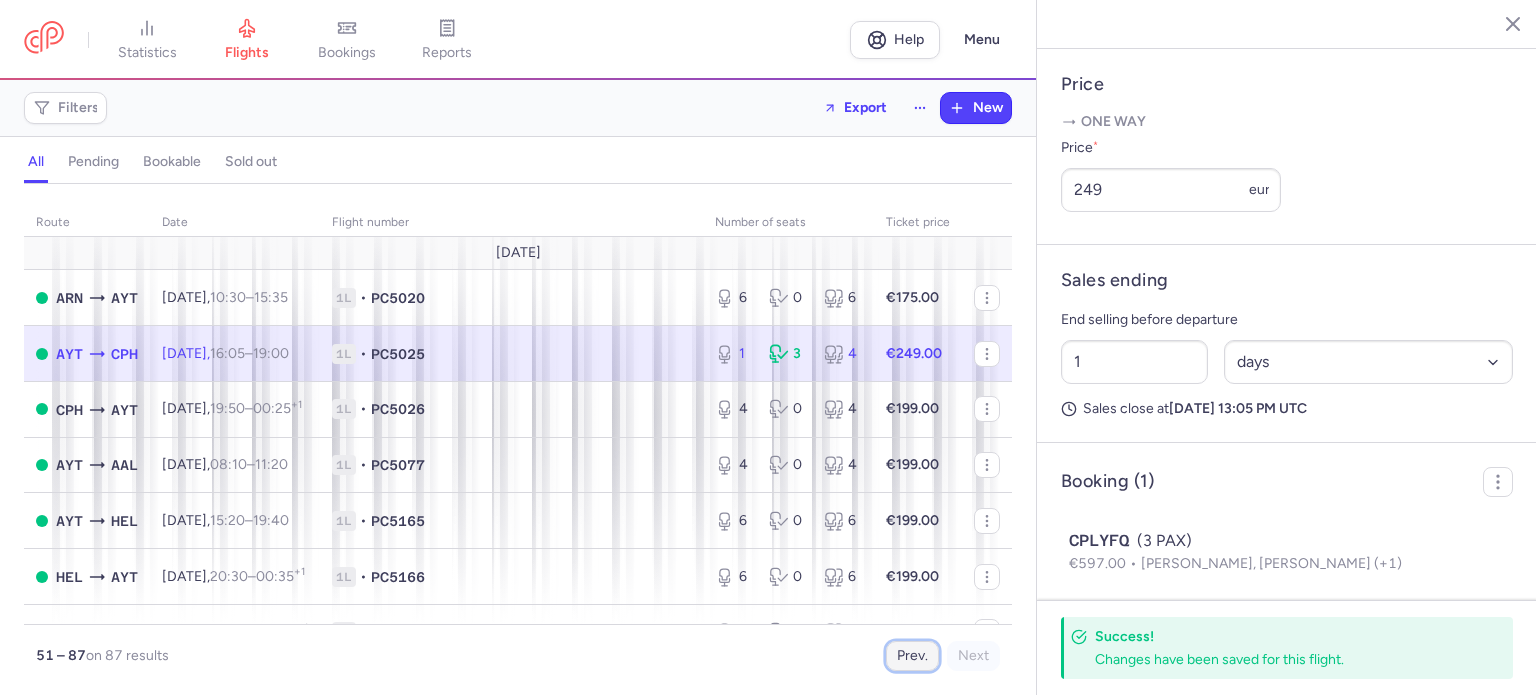 click on "Prev." at bounding box center [912, 656] 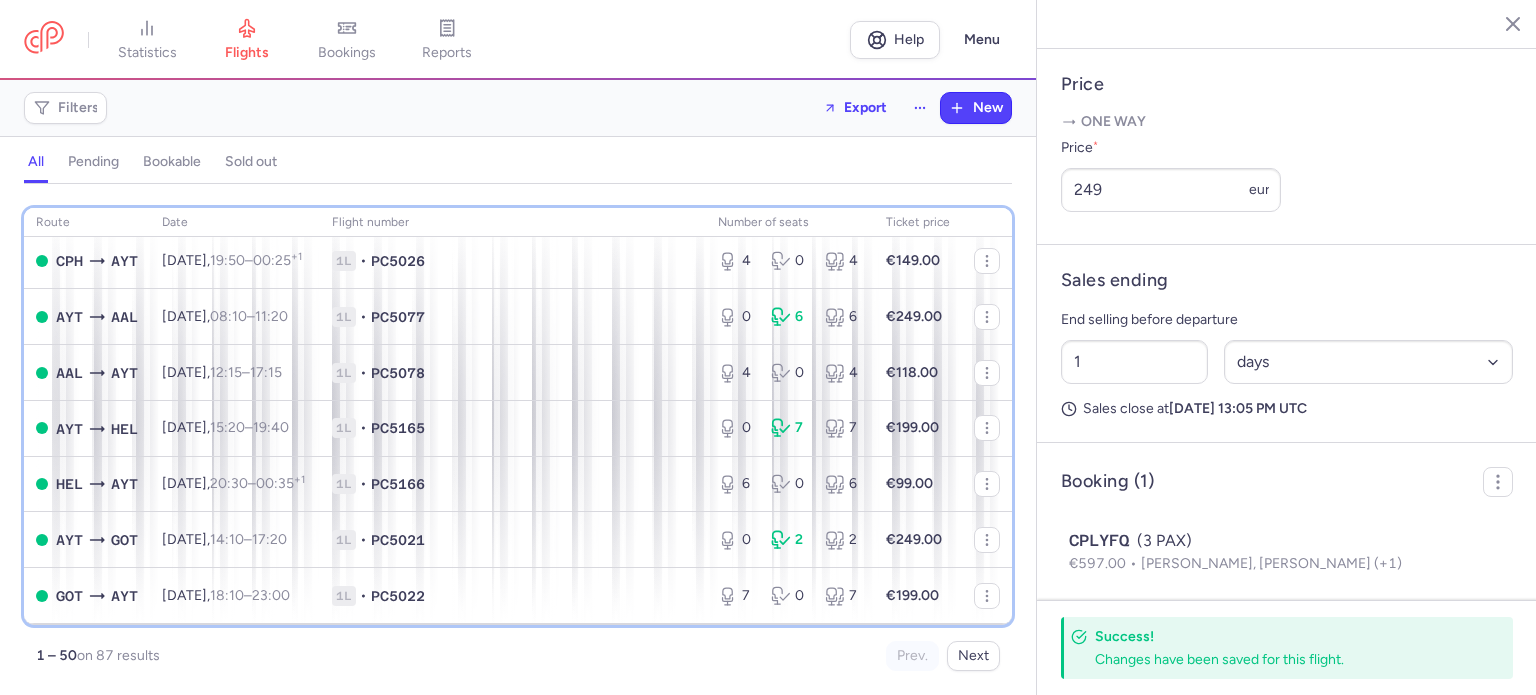scroll, scrollTop: 1460, scrollLeft: 0, axis: vertical 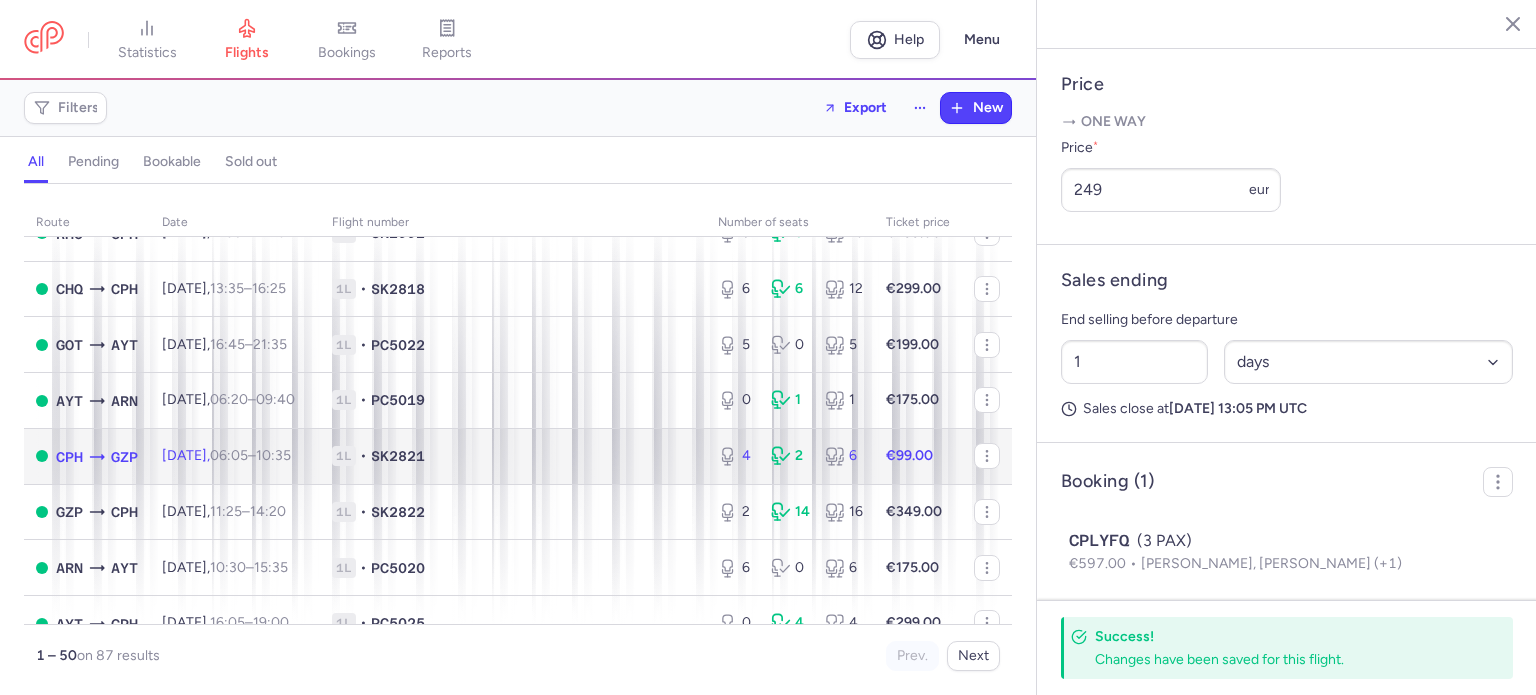 click on "4 2 6" 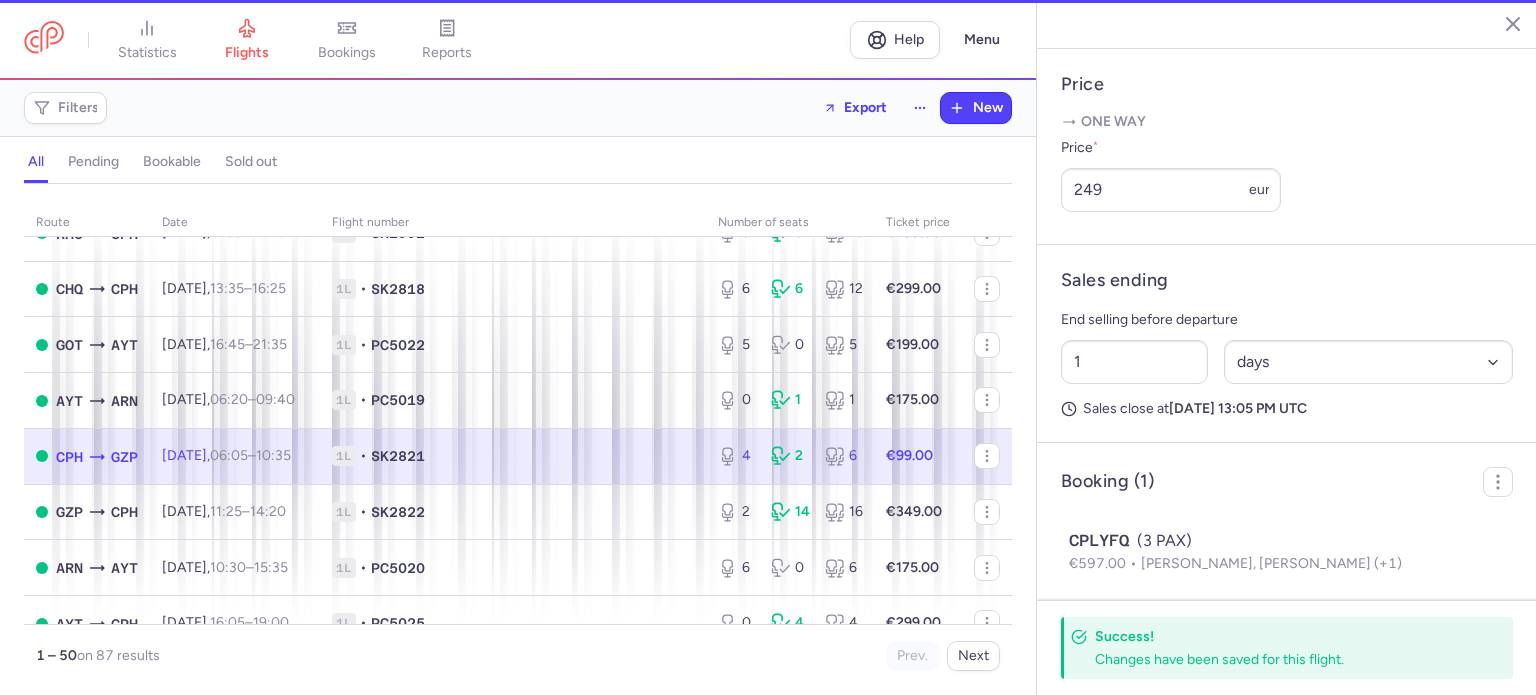 type on "4" 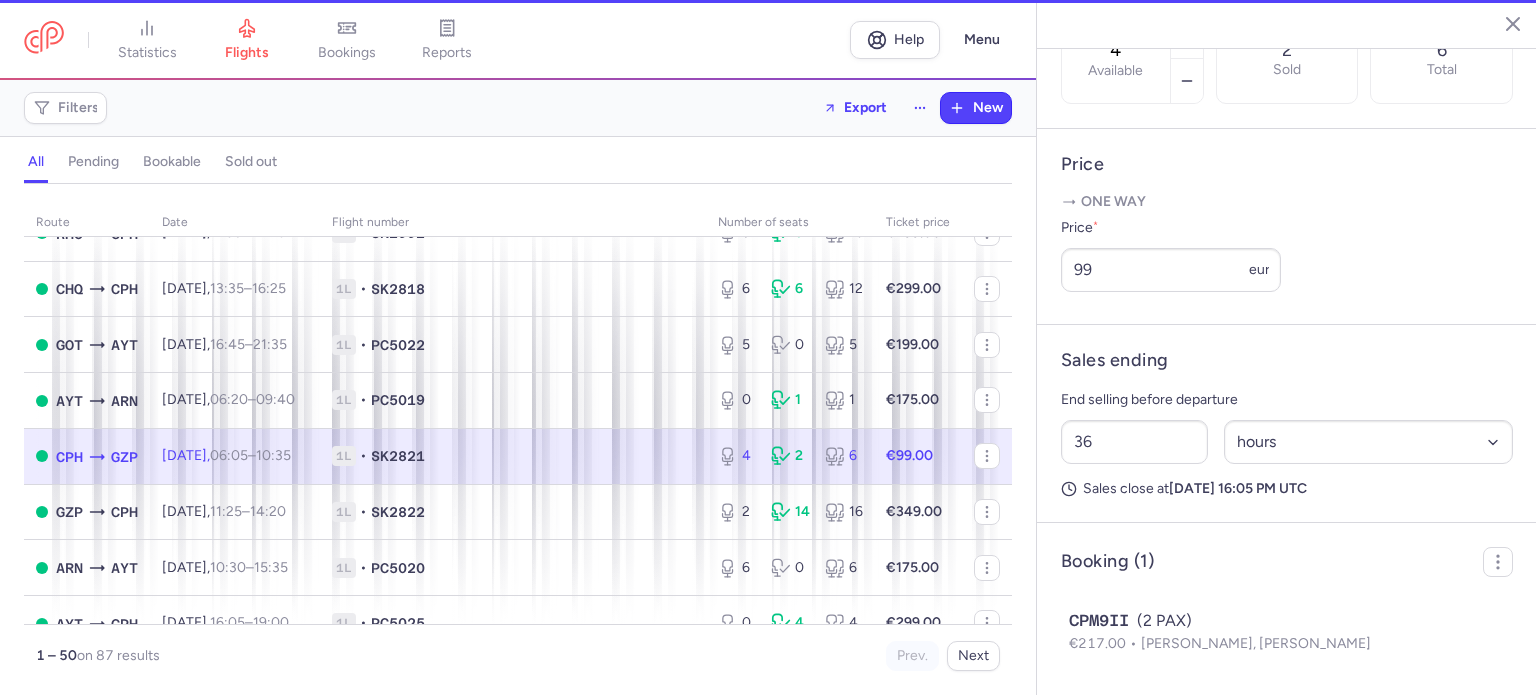 scroll, scrollTop: 735, scrollLeft: 0, axis: vertical 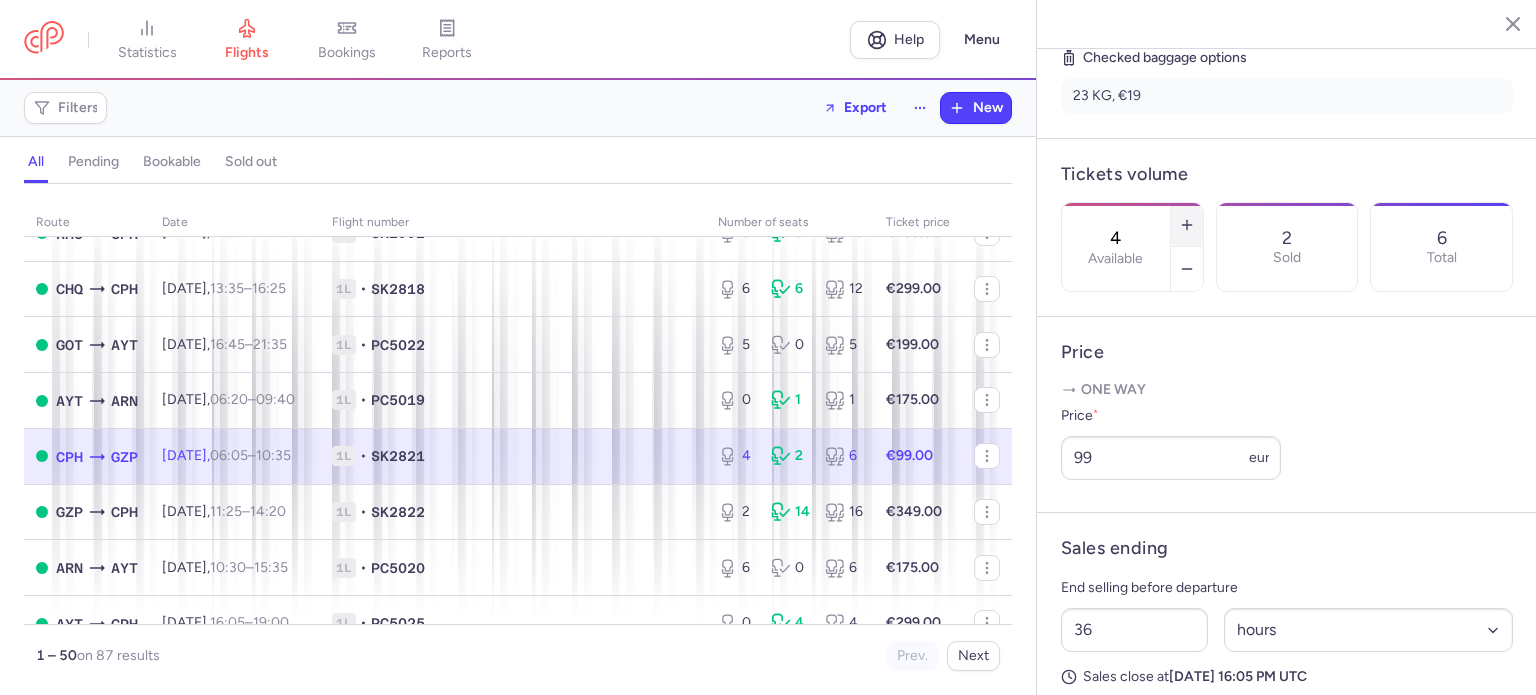 click 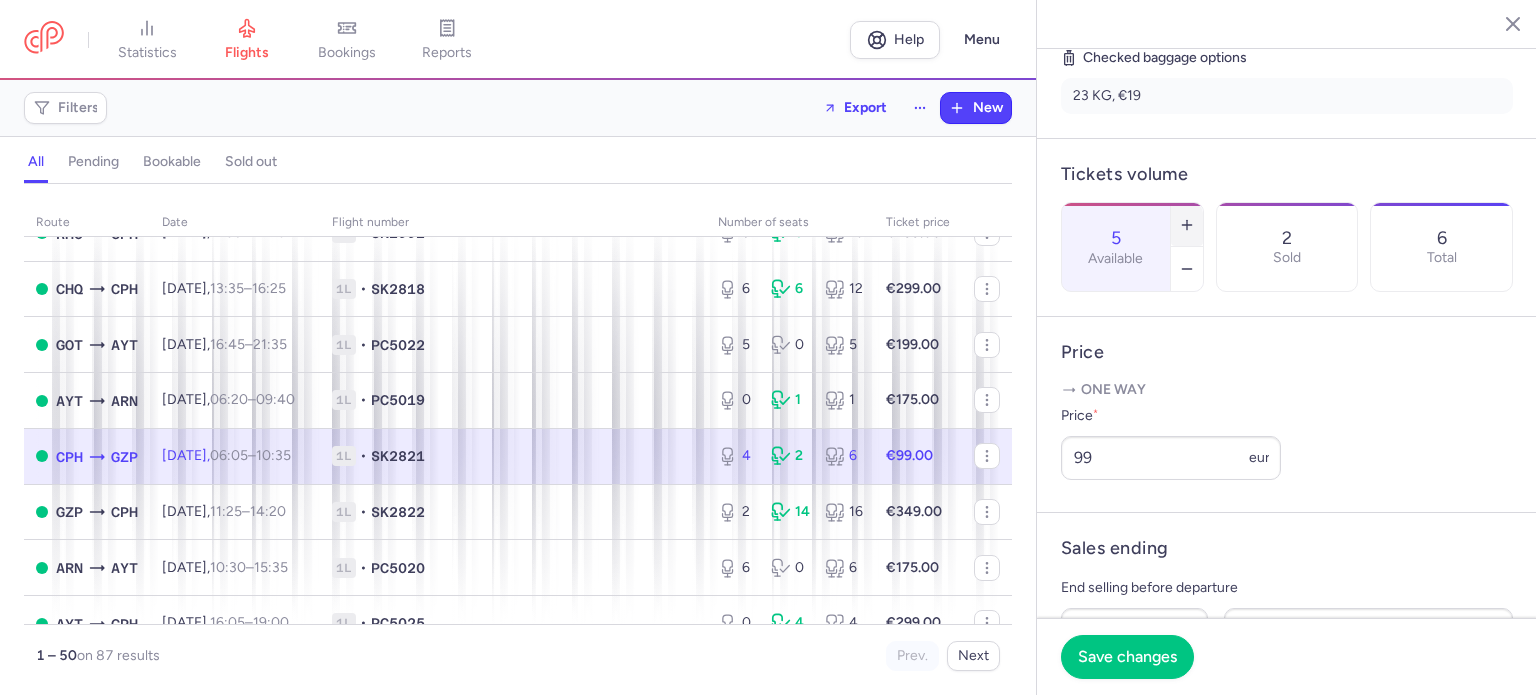 click 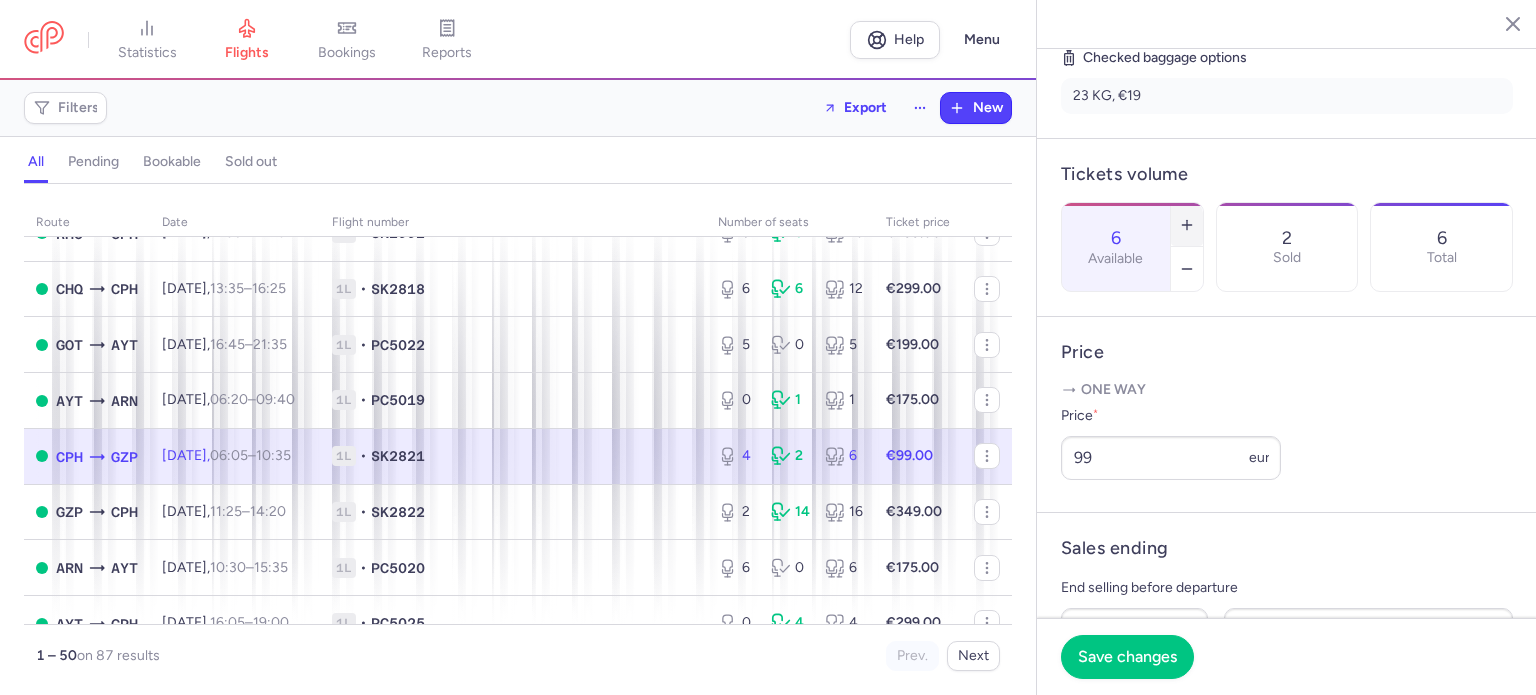 click 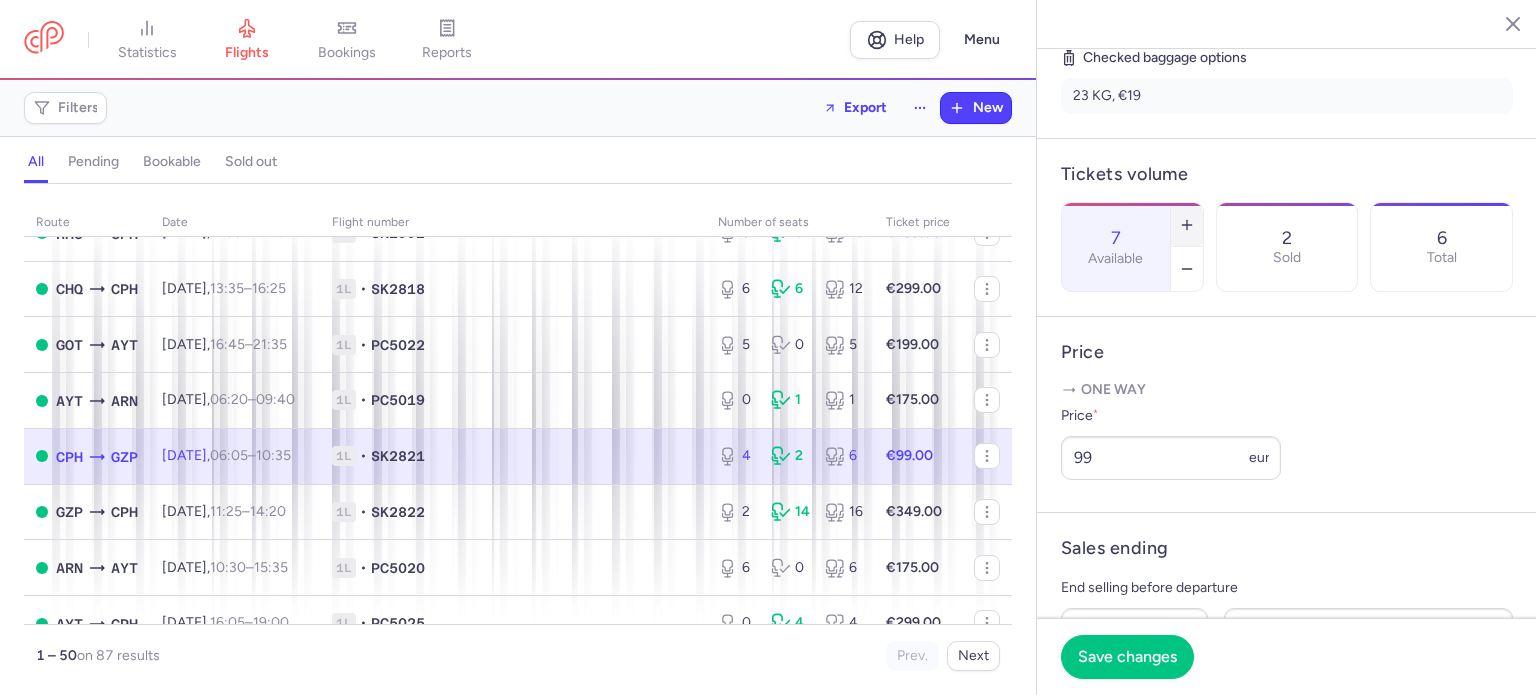 click 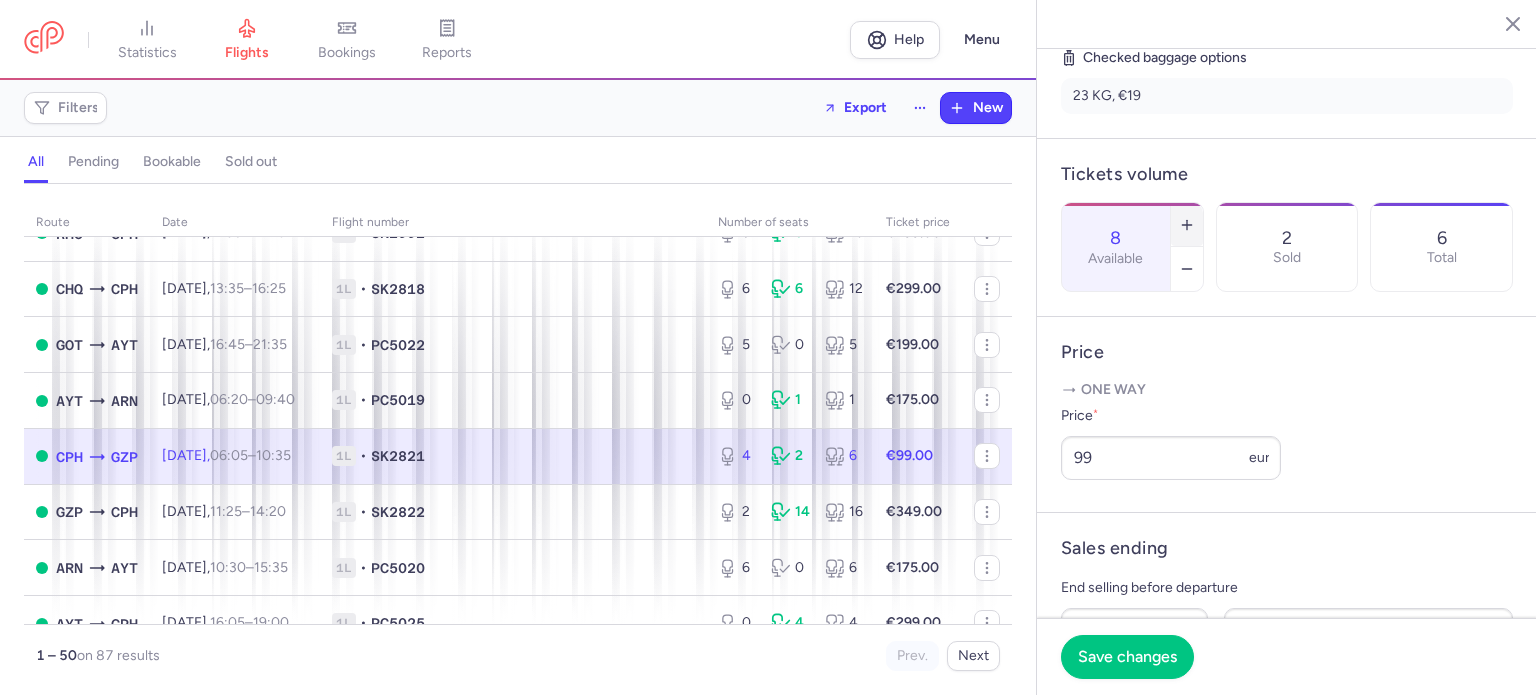 click 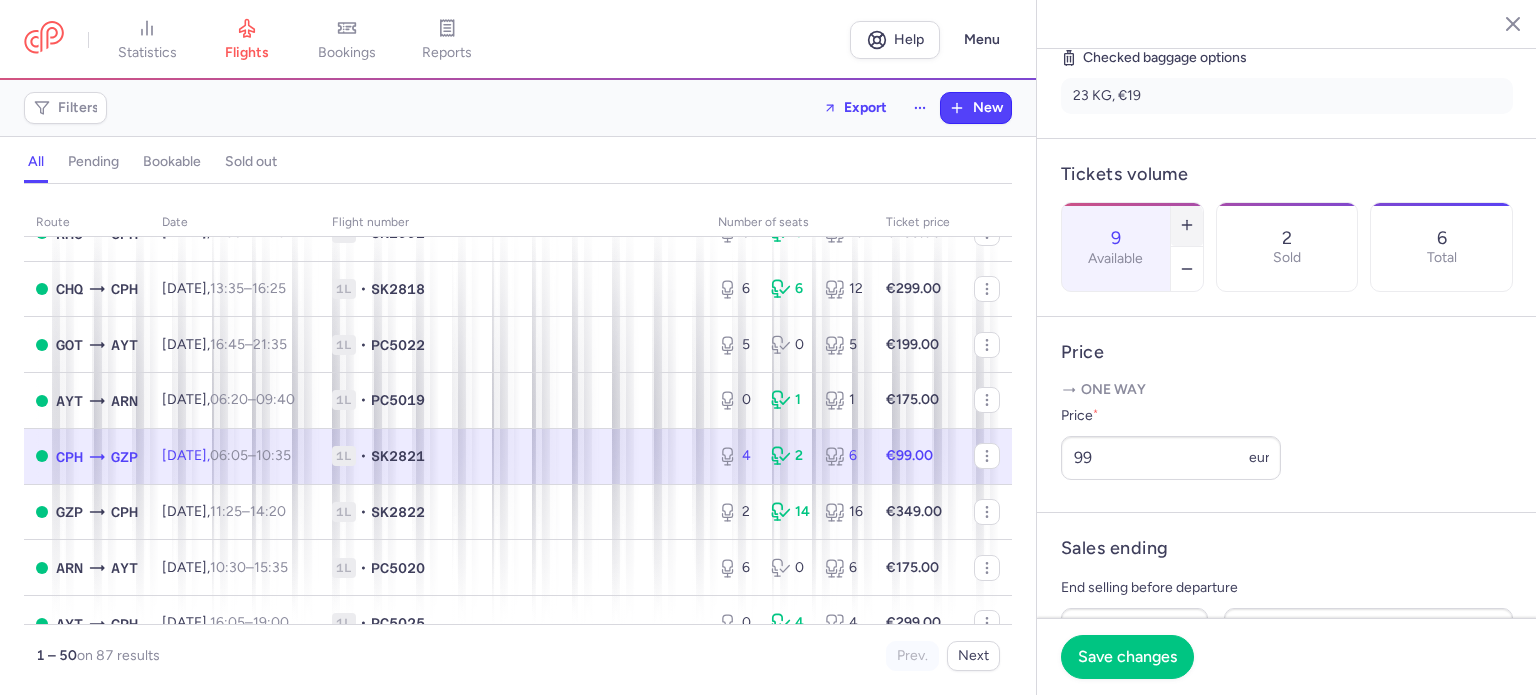click 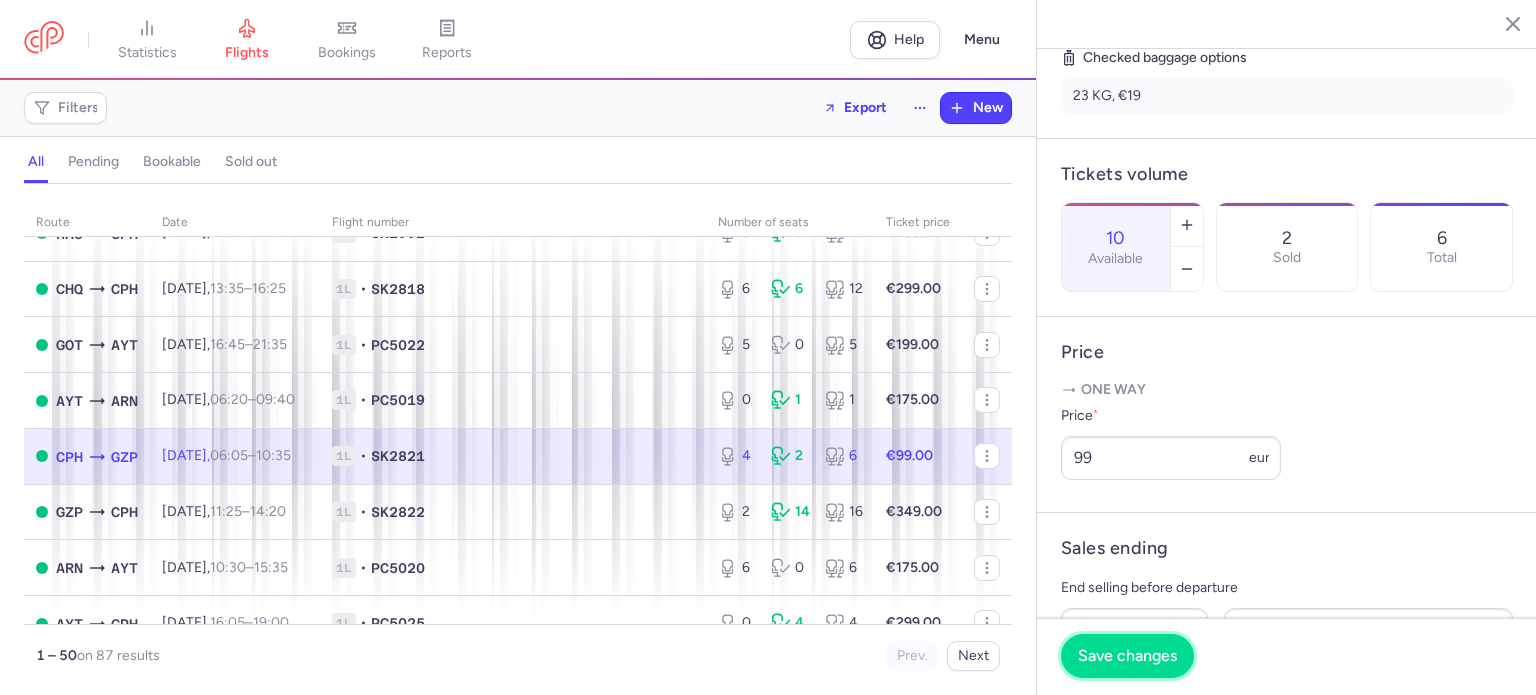 click on "Save changes" at bounding box center (1127, 656) 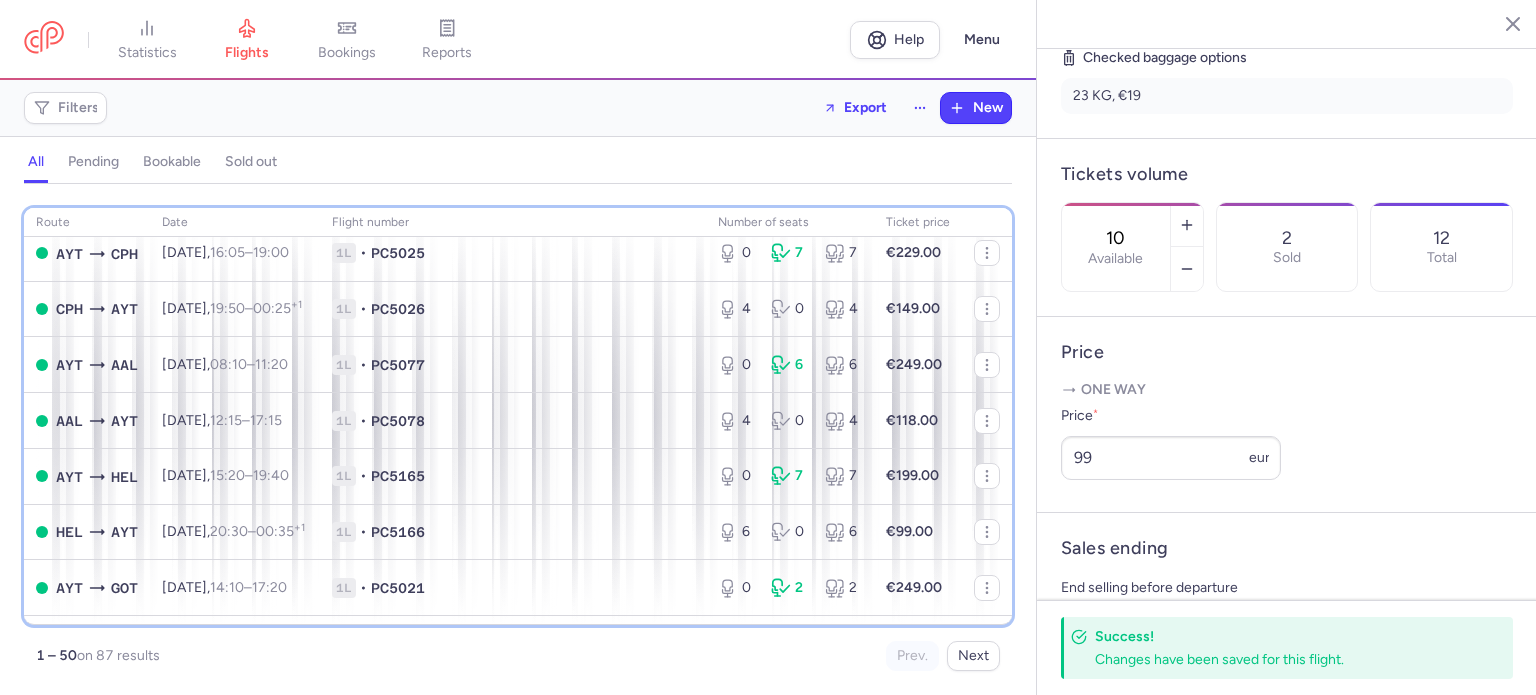 scroll, scrollTop: 603, scrollLeft: 0, axis: vertical 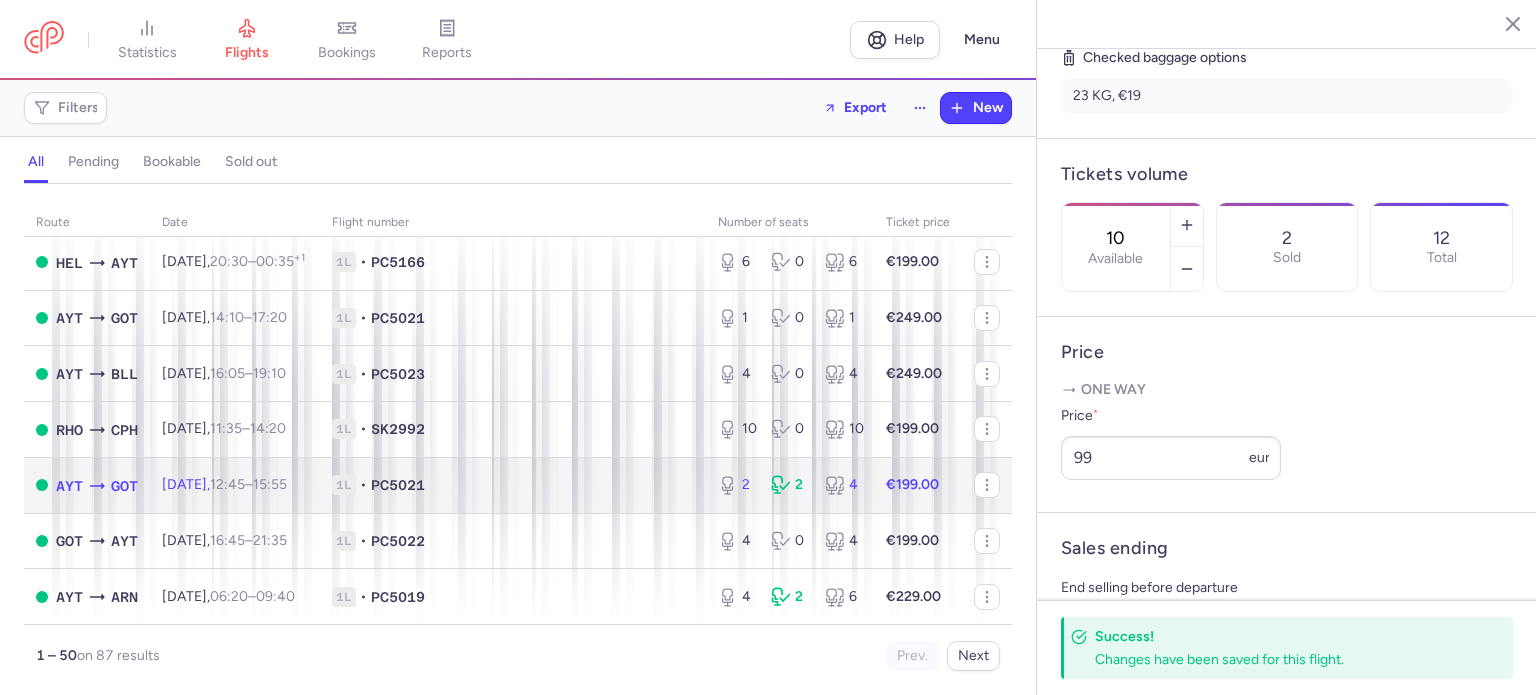 click on "€199.00" 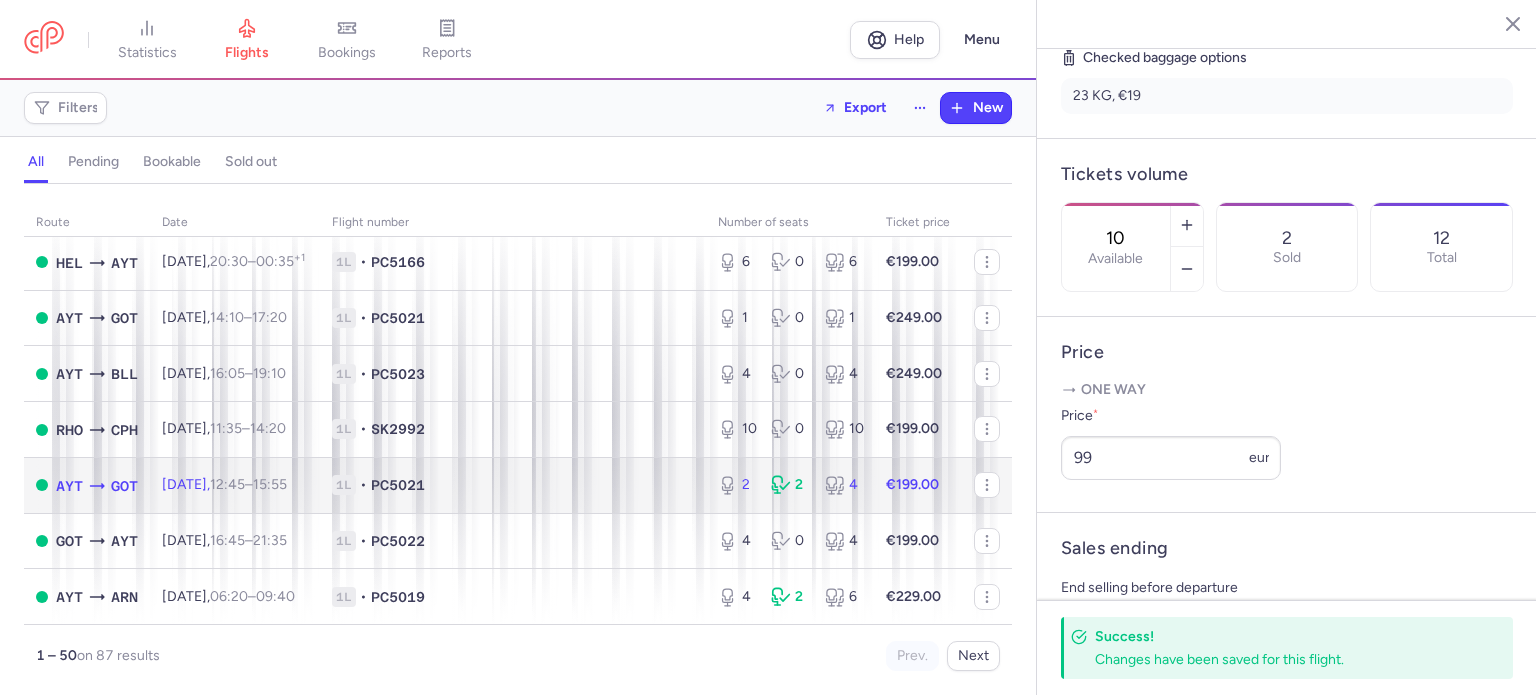 click on "€199.00" 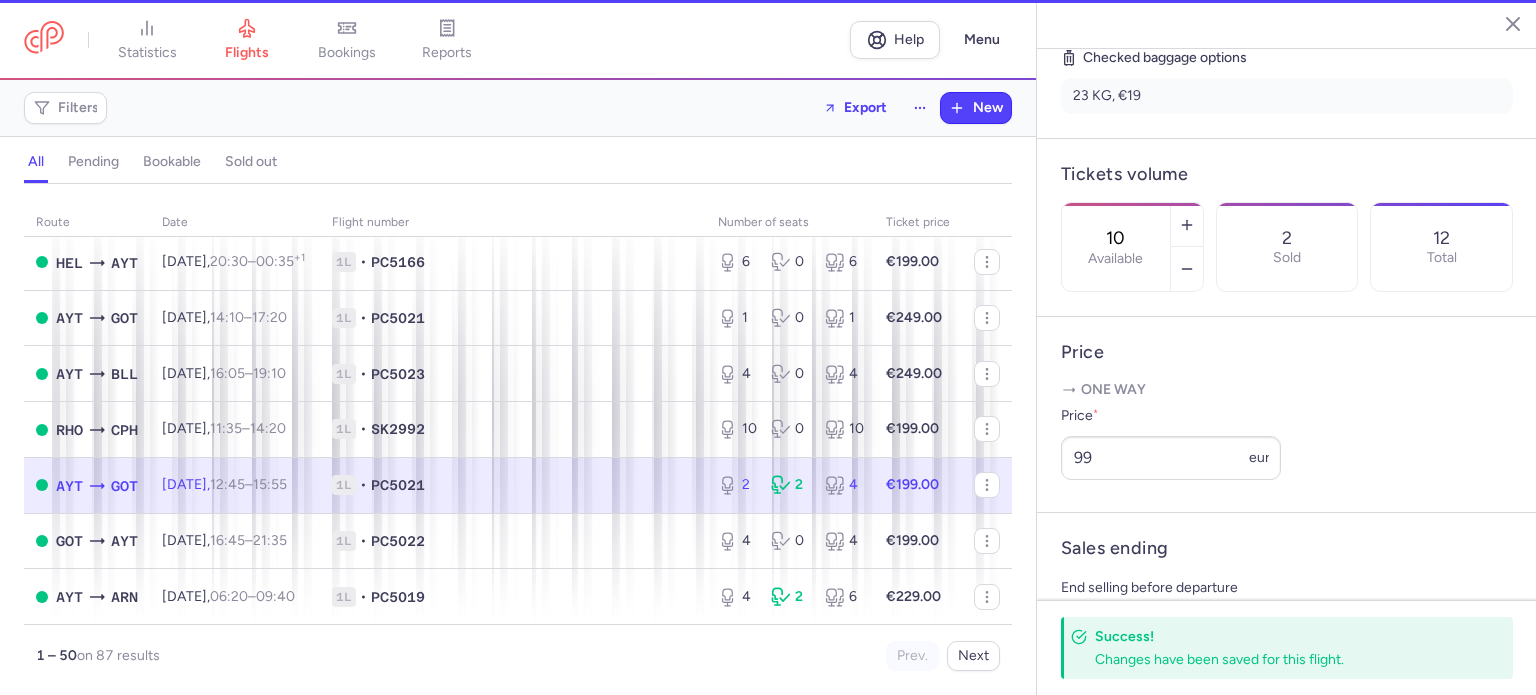 type on "2" 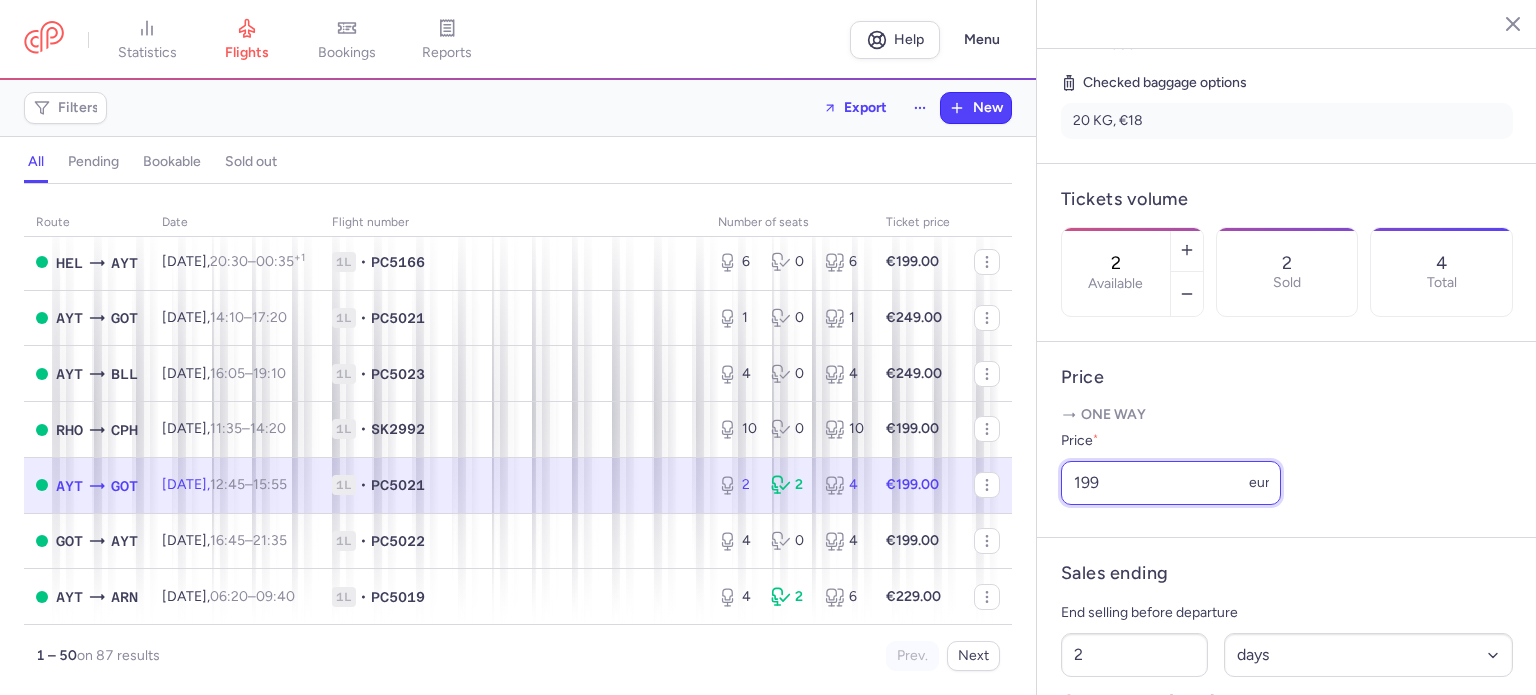 click on "199" at bounding box center [1171, 483] 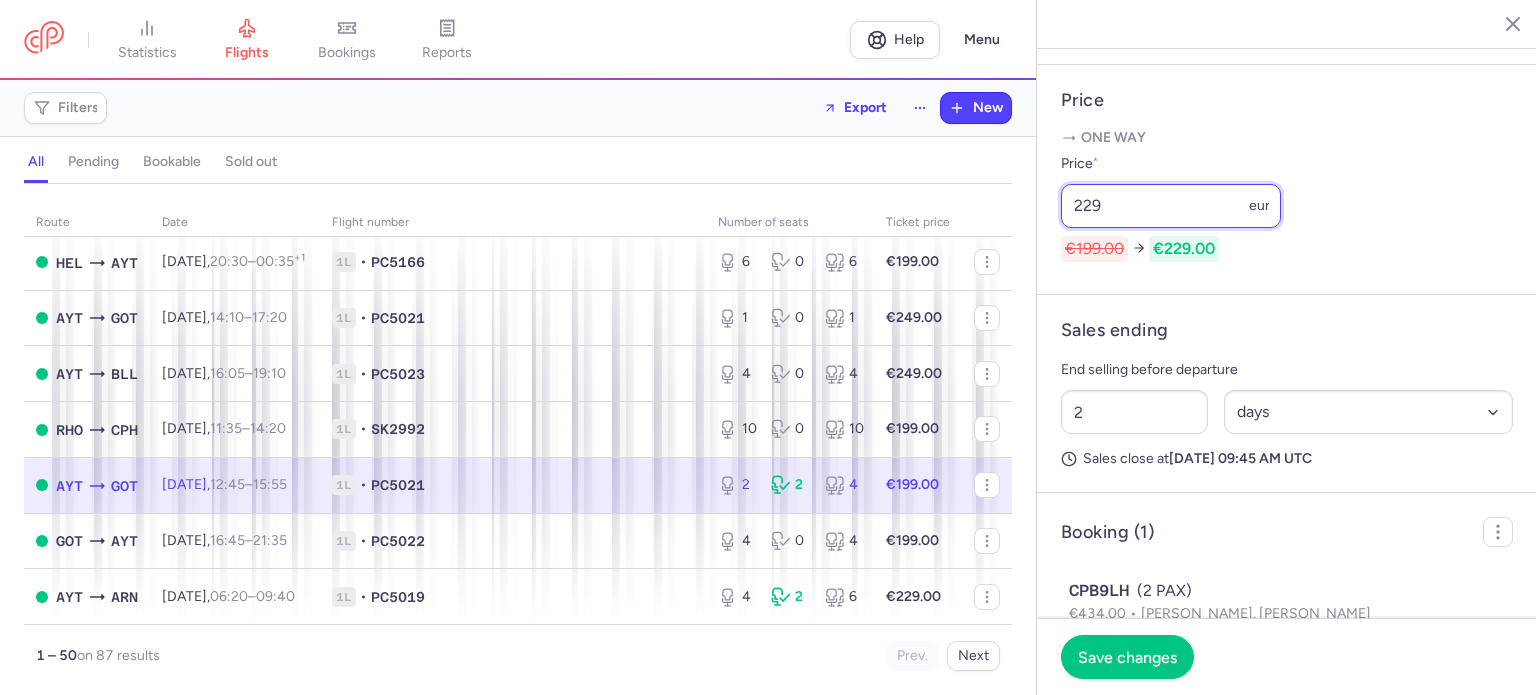 scroll, scrollTop: 778, scrollLeft: 0, axis: vertical 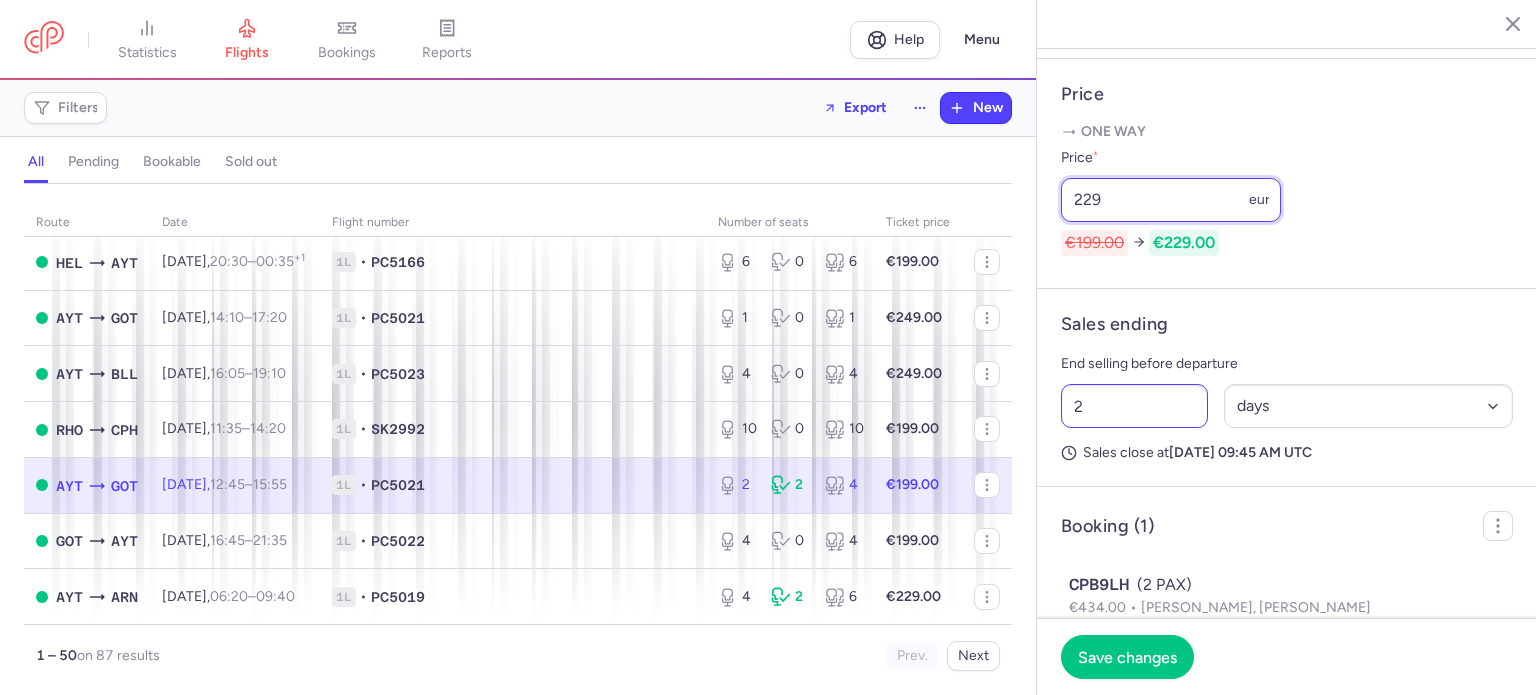 type on "229" 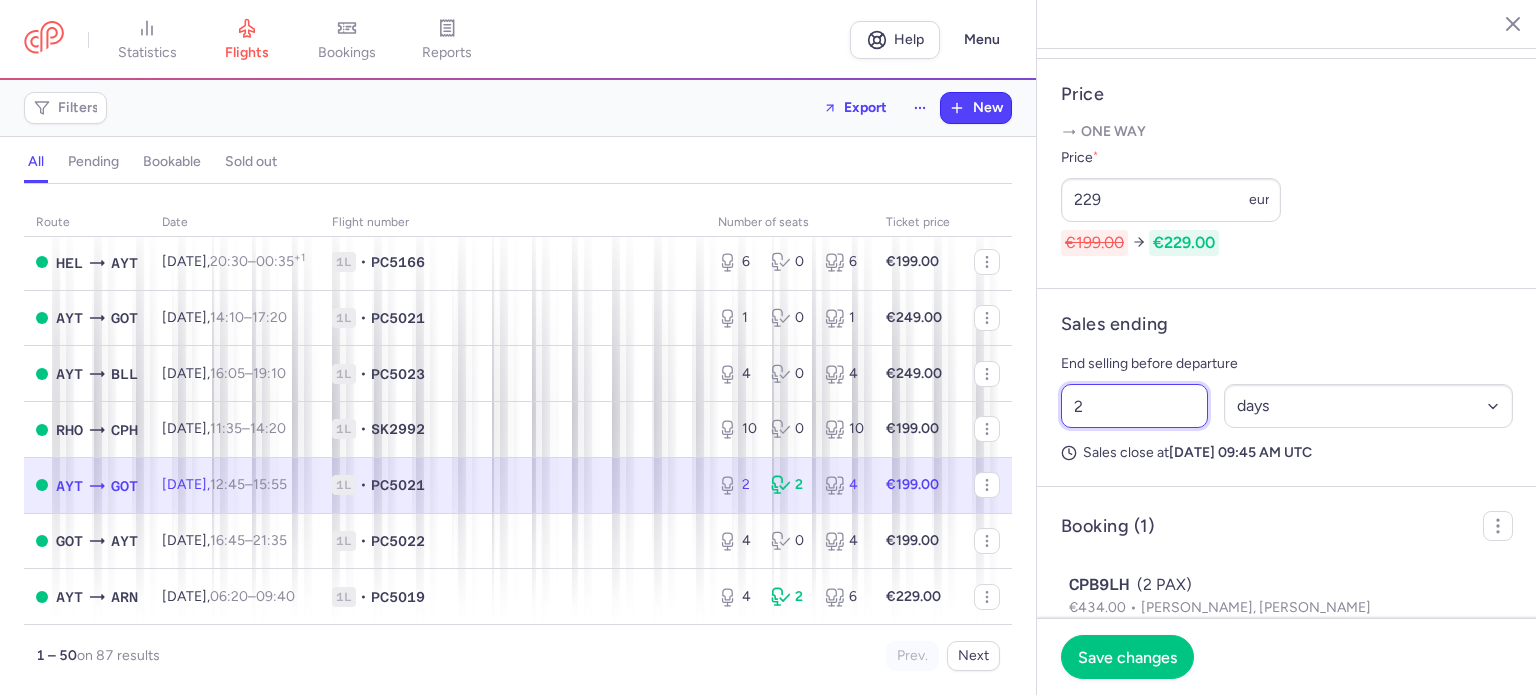 click on "2" at bounding box center (1134, 406) 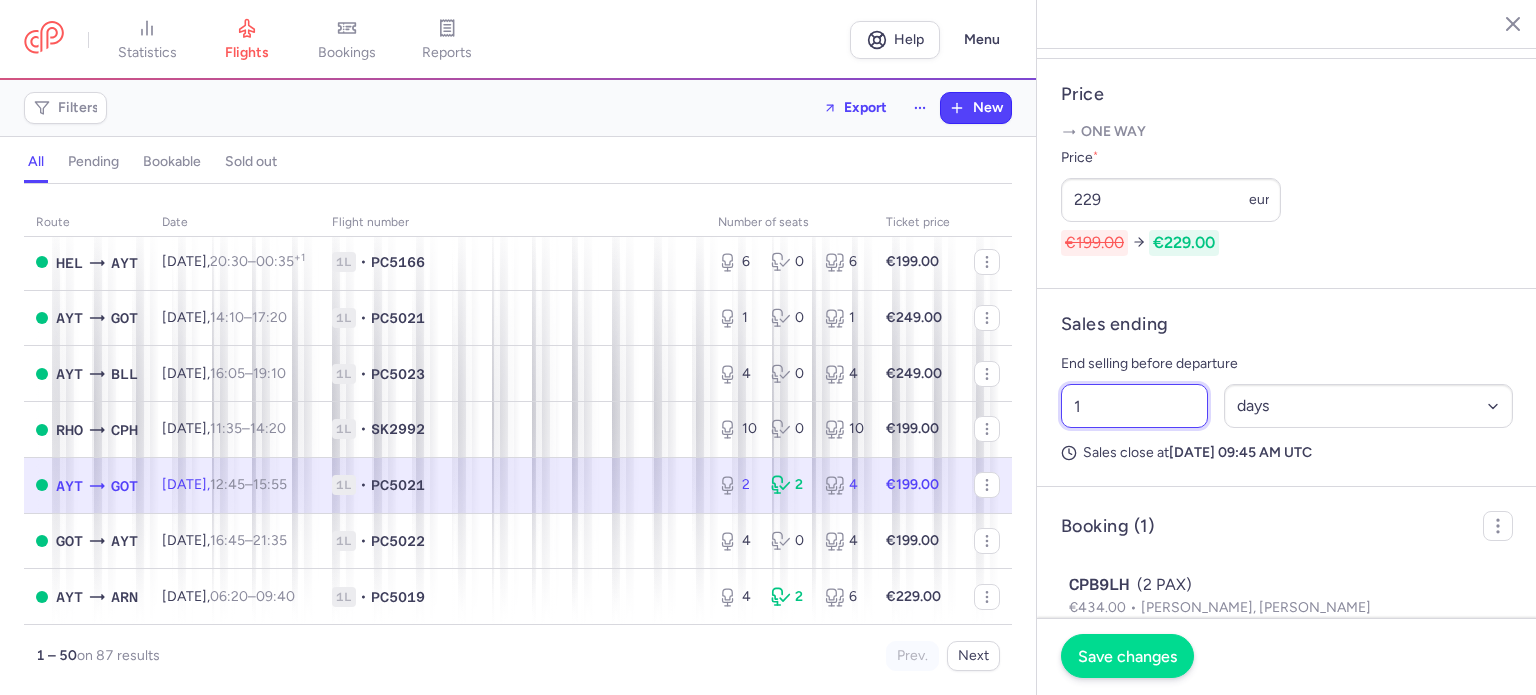 type on "1" 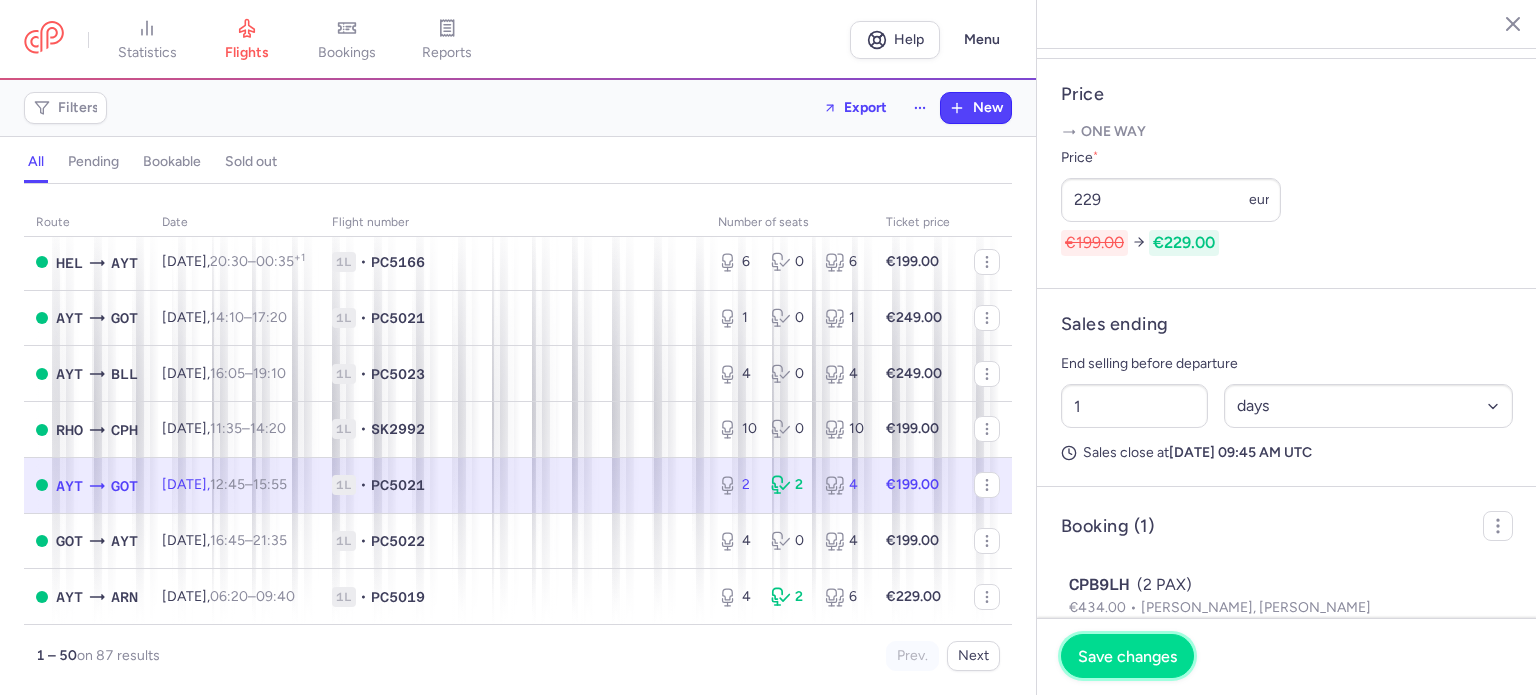 click on "Save changes" at bounding box center (1127, 656) 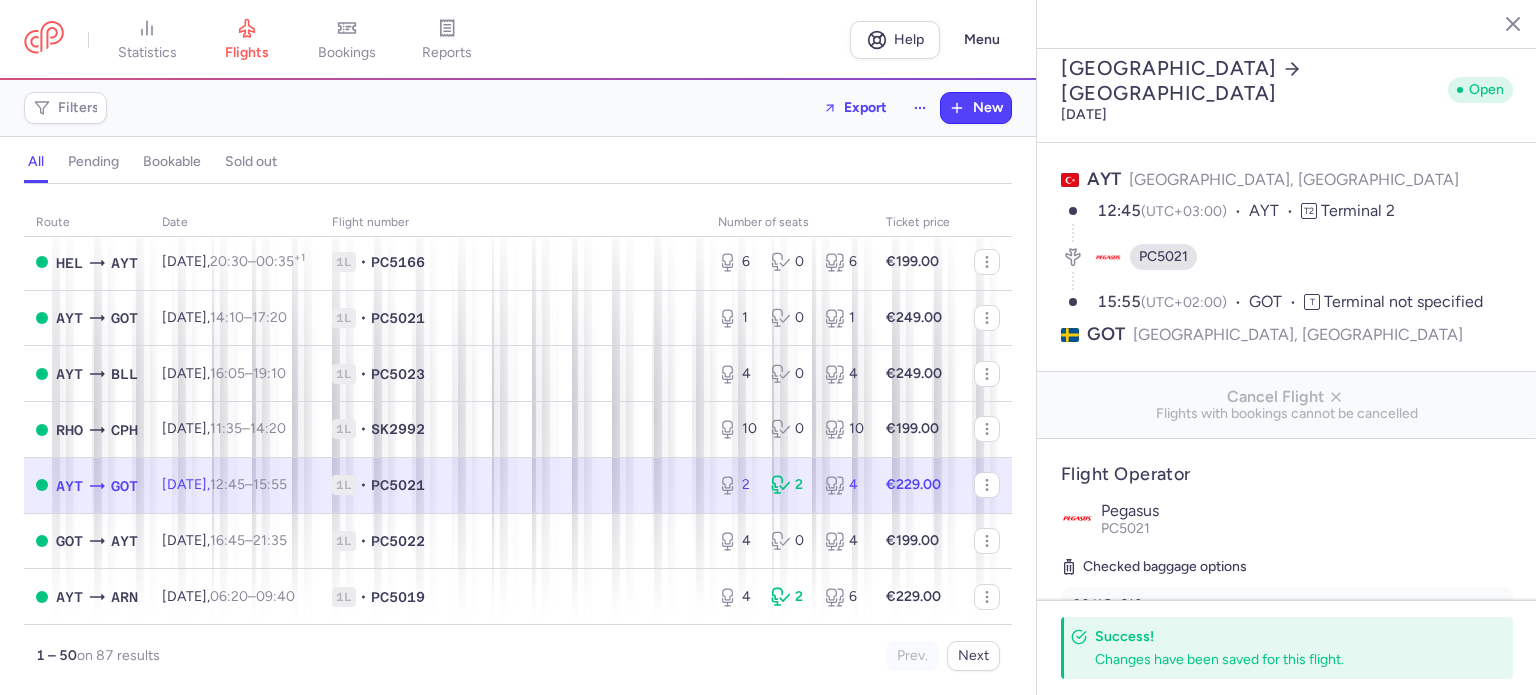scroll, scrollTop: 0, scrollLeft: 0, axis: both 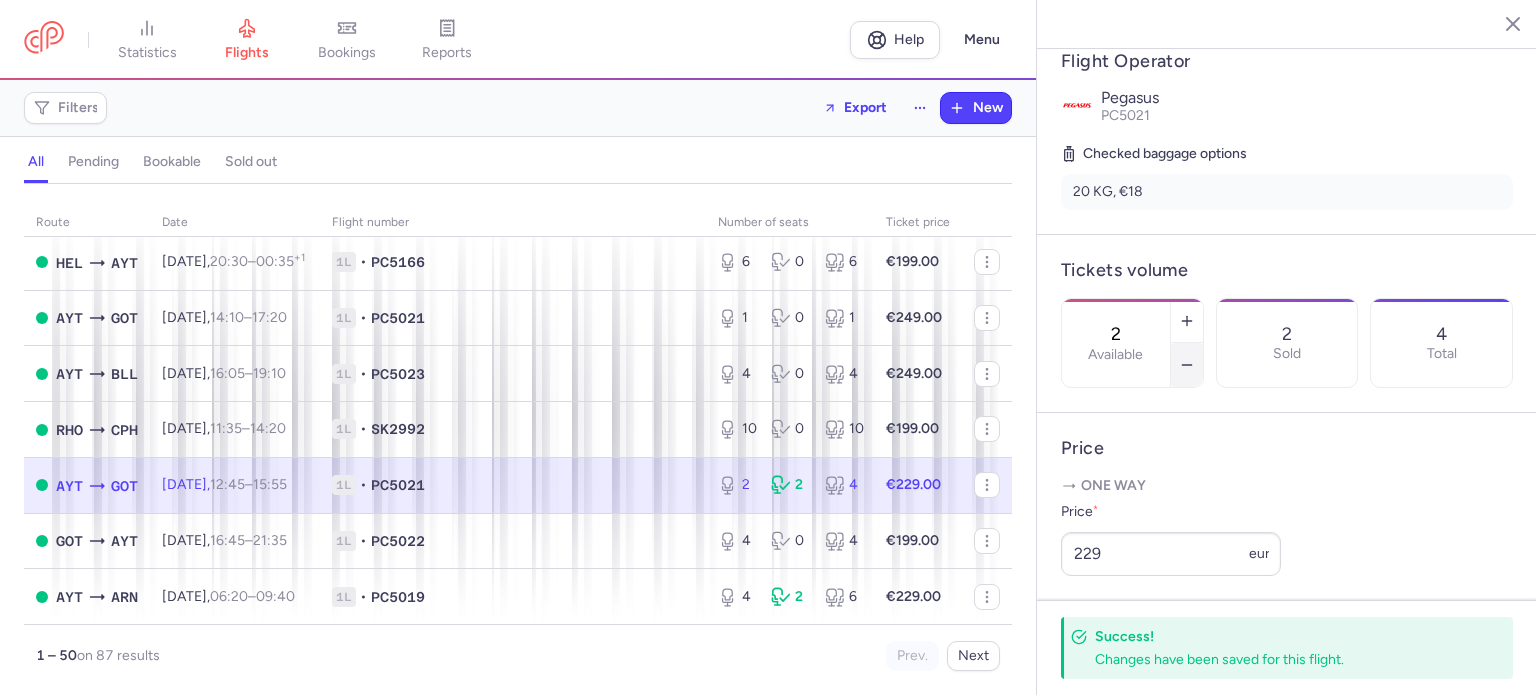 click at bounding box center [1187, 365] 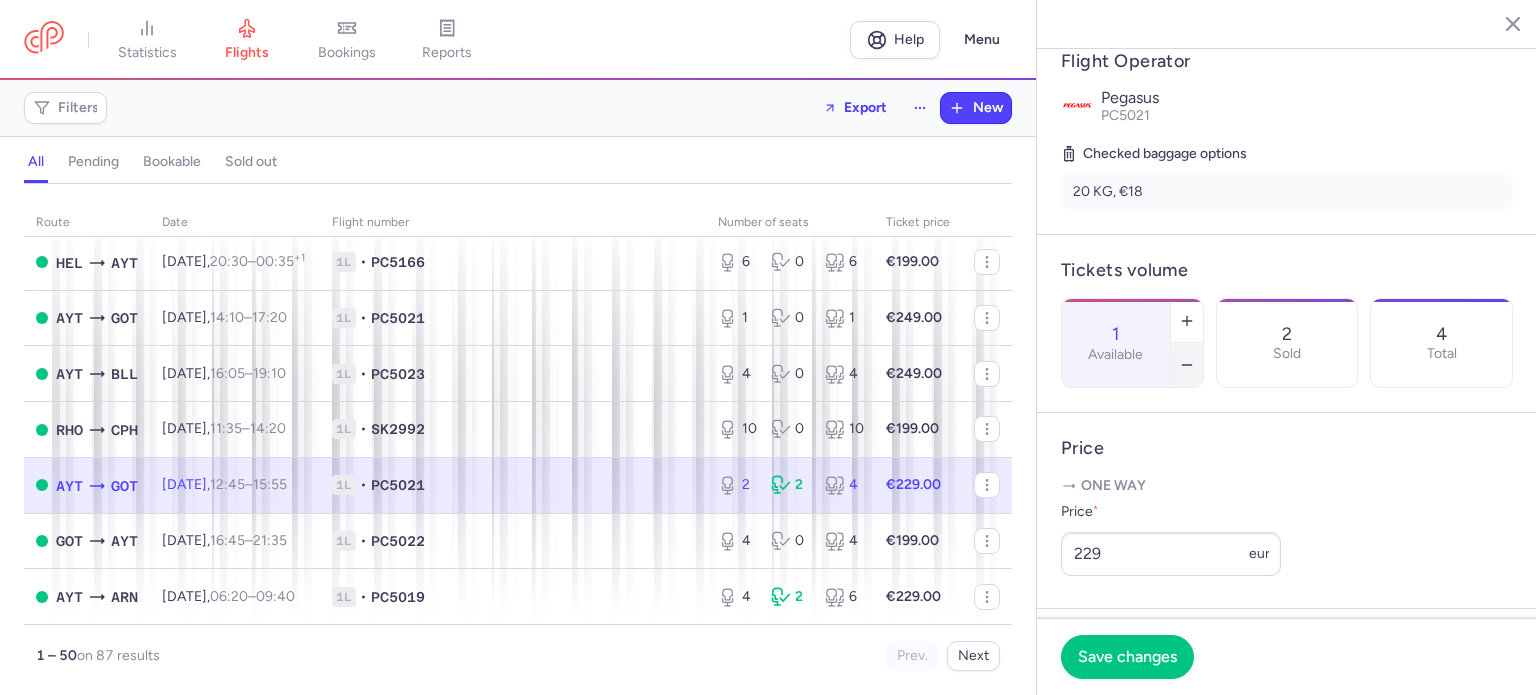 click at bounding box center (1187, 365) 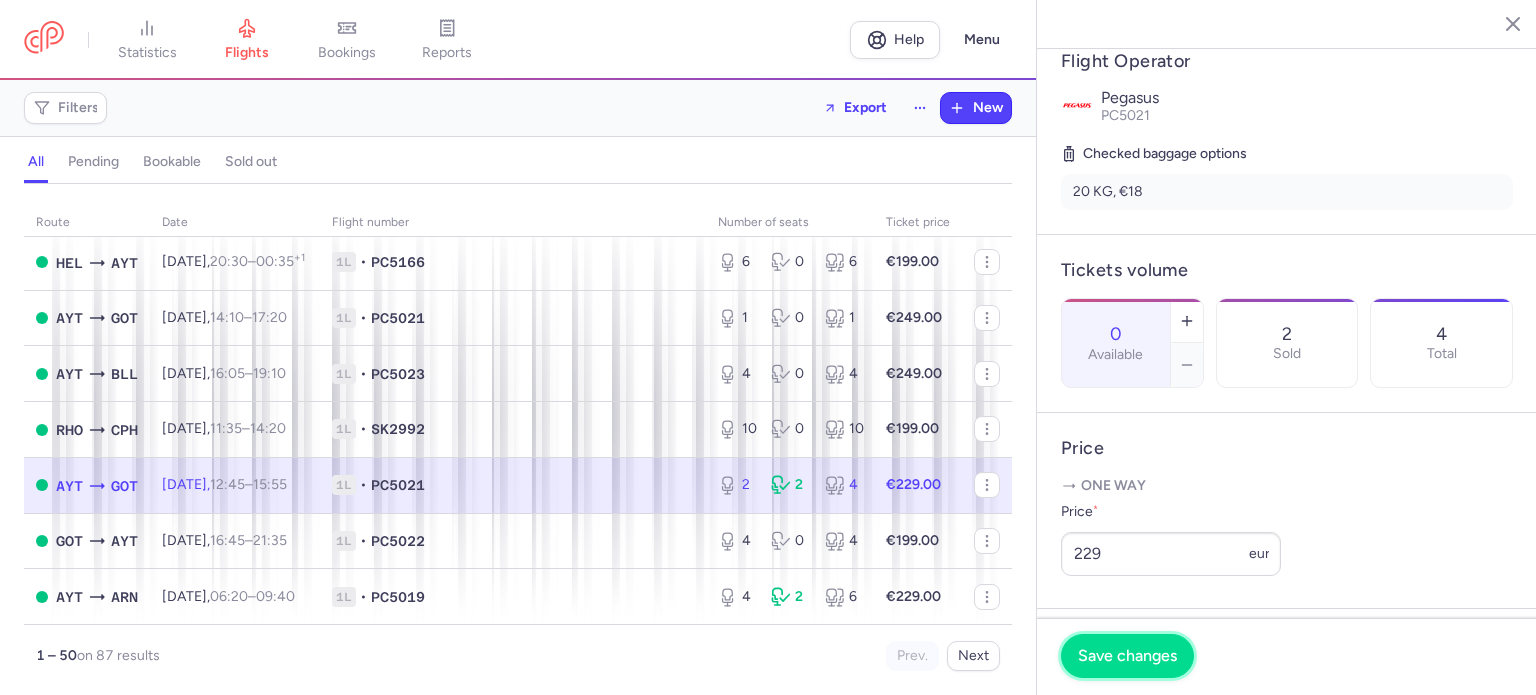 click on "Save changes" at bounding box center [1127, 656] 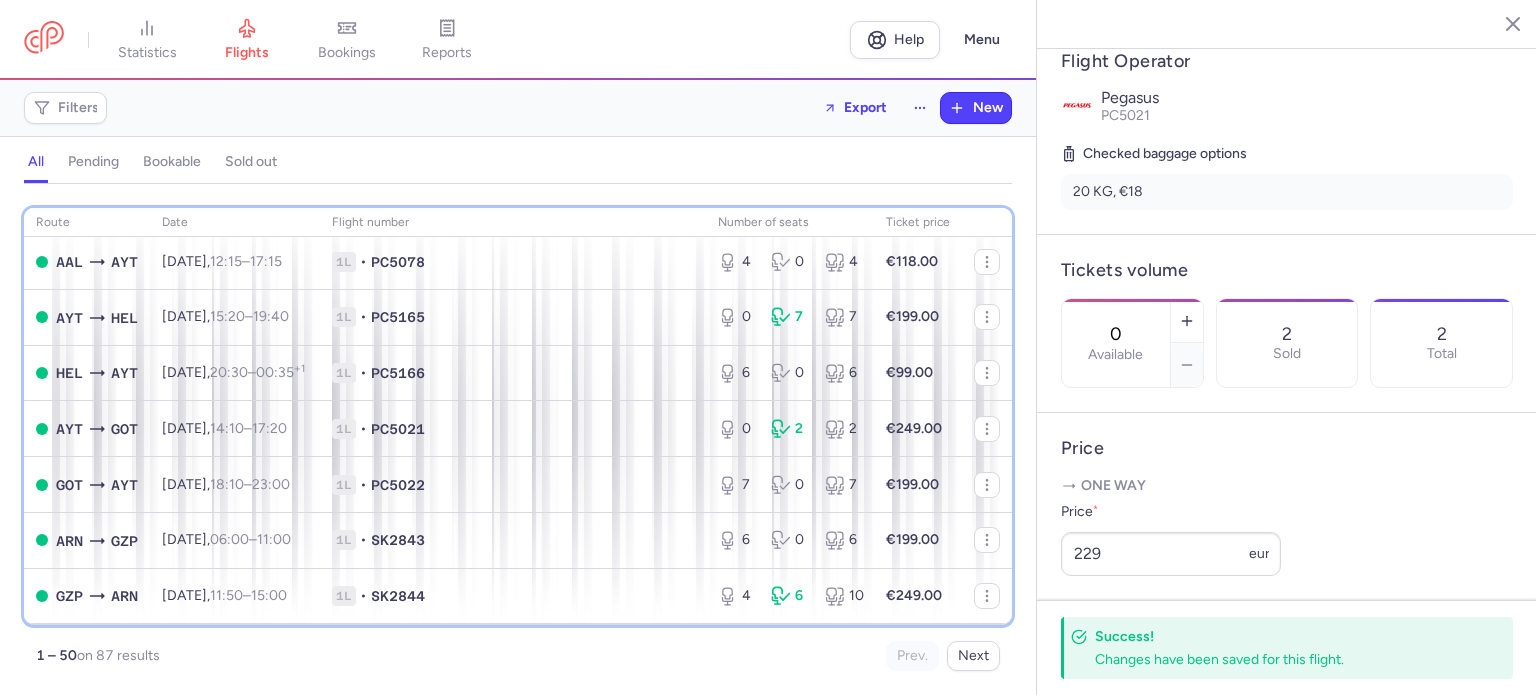 scroll, scrollTop: 1213, scrollLeft: 0, axis: vertical 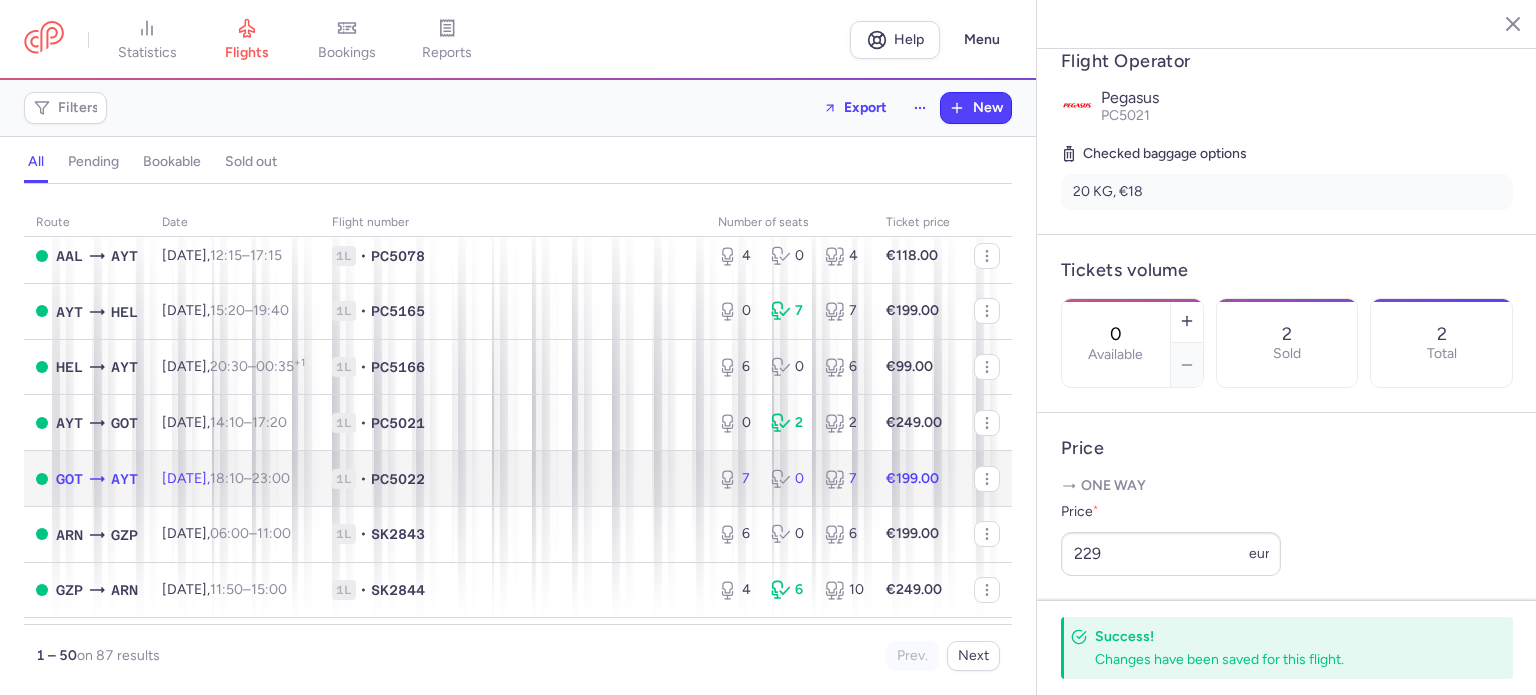click on "€199.00" at bounding box center [912, 478] 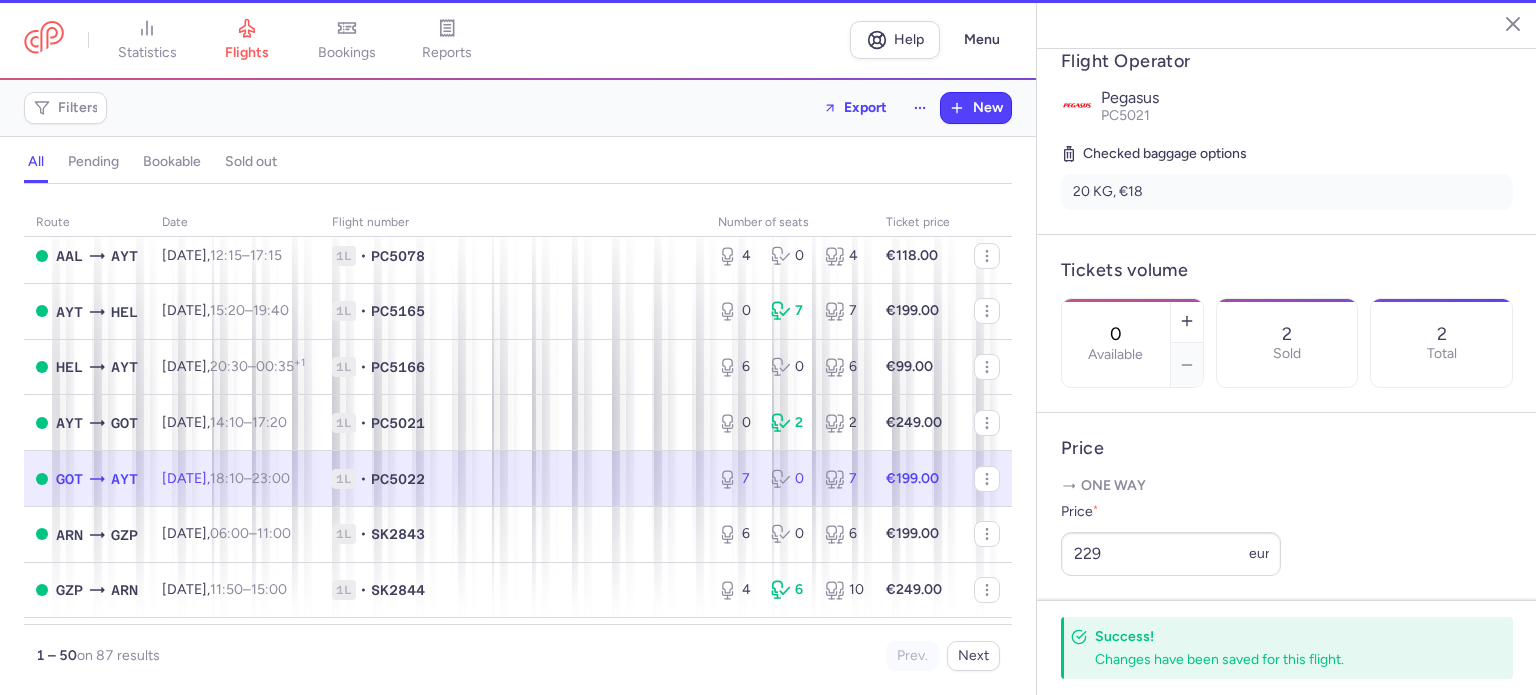 type on "7" 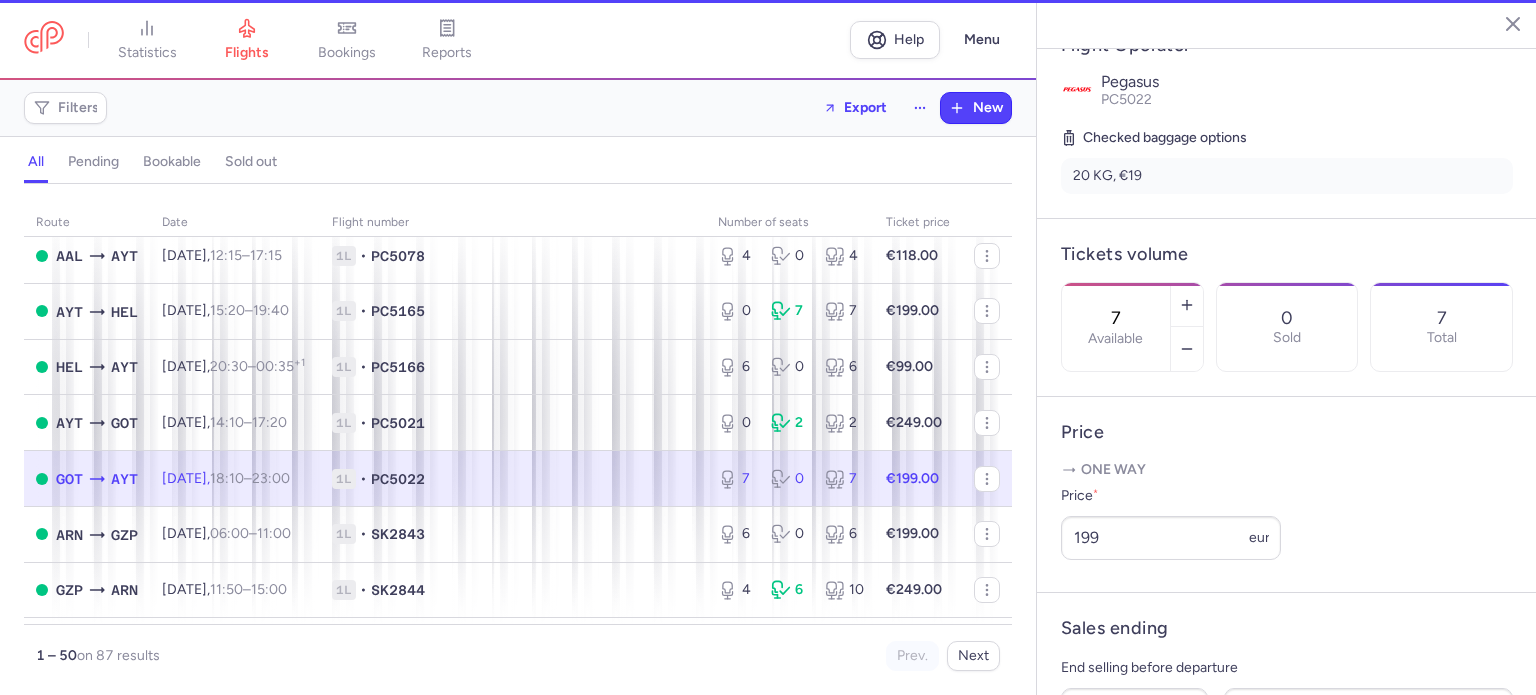 scroll, scrollTop: 408, scrollLeft: 0, axis: vertical 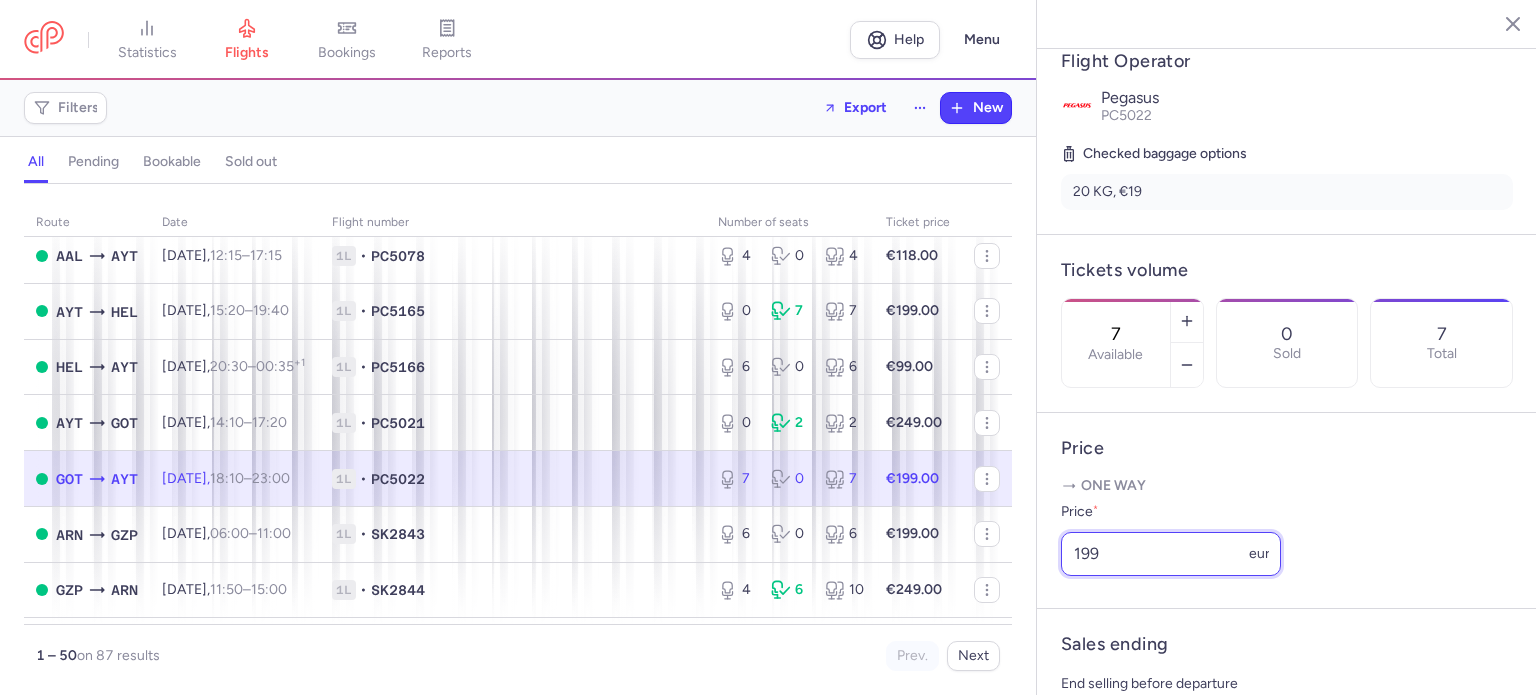 click on "199" at bounding box center [1171, 554] 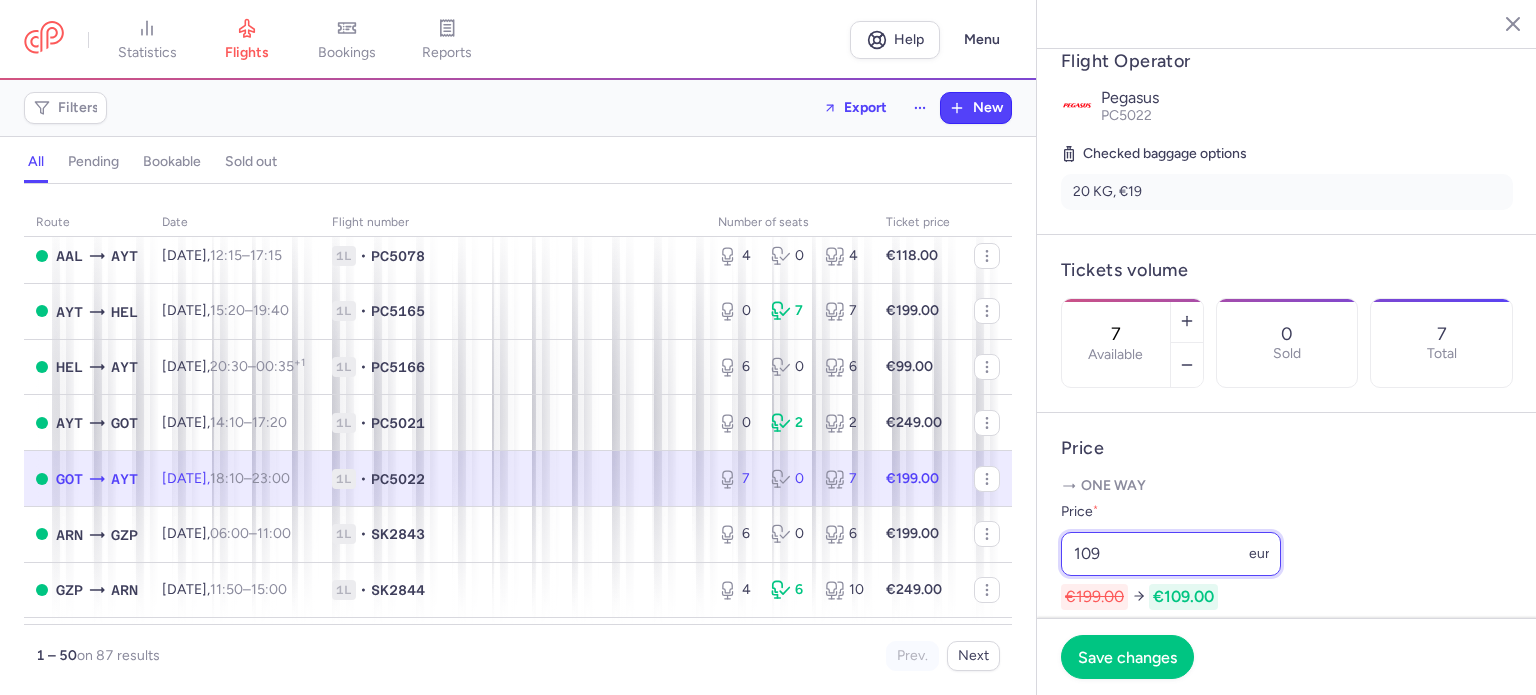 type on "109" 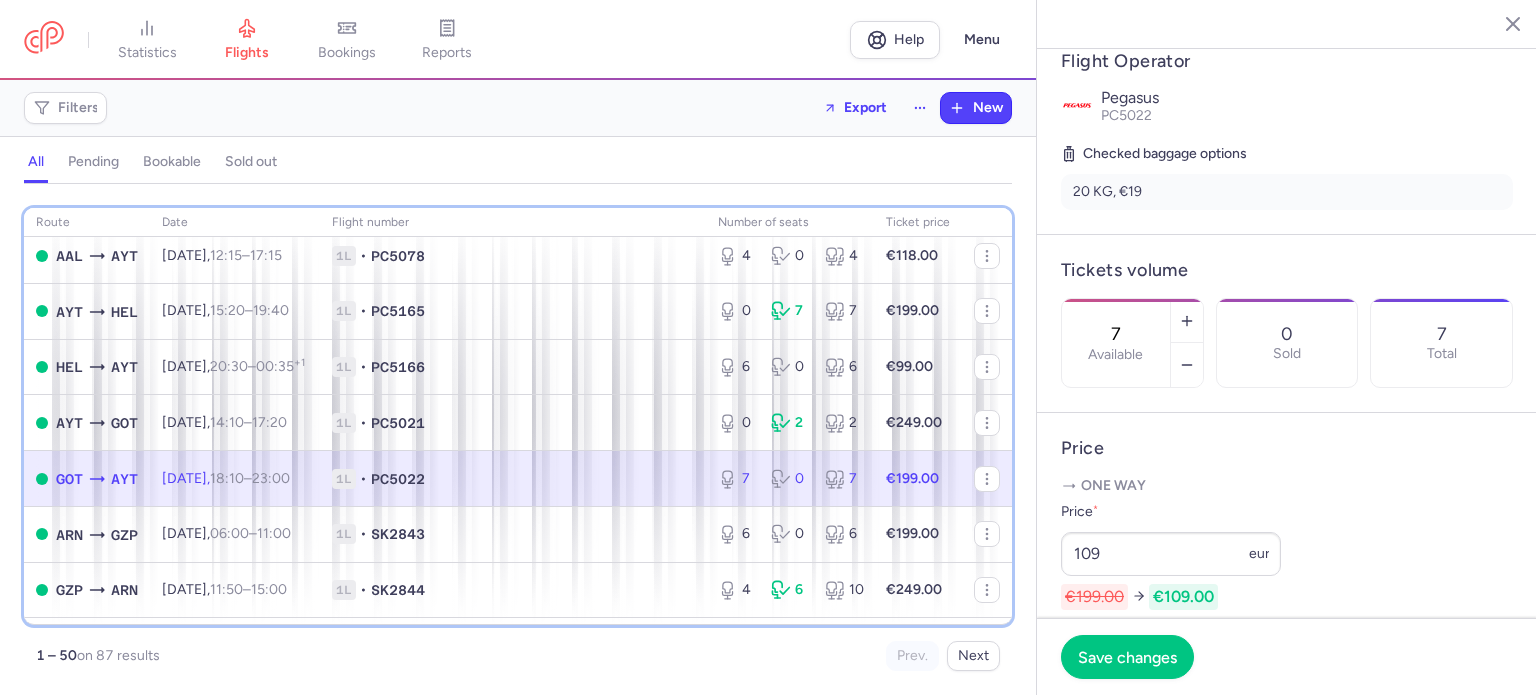 scroll, scrollTop: 1578, scrollLeft: 0, axis: vertical 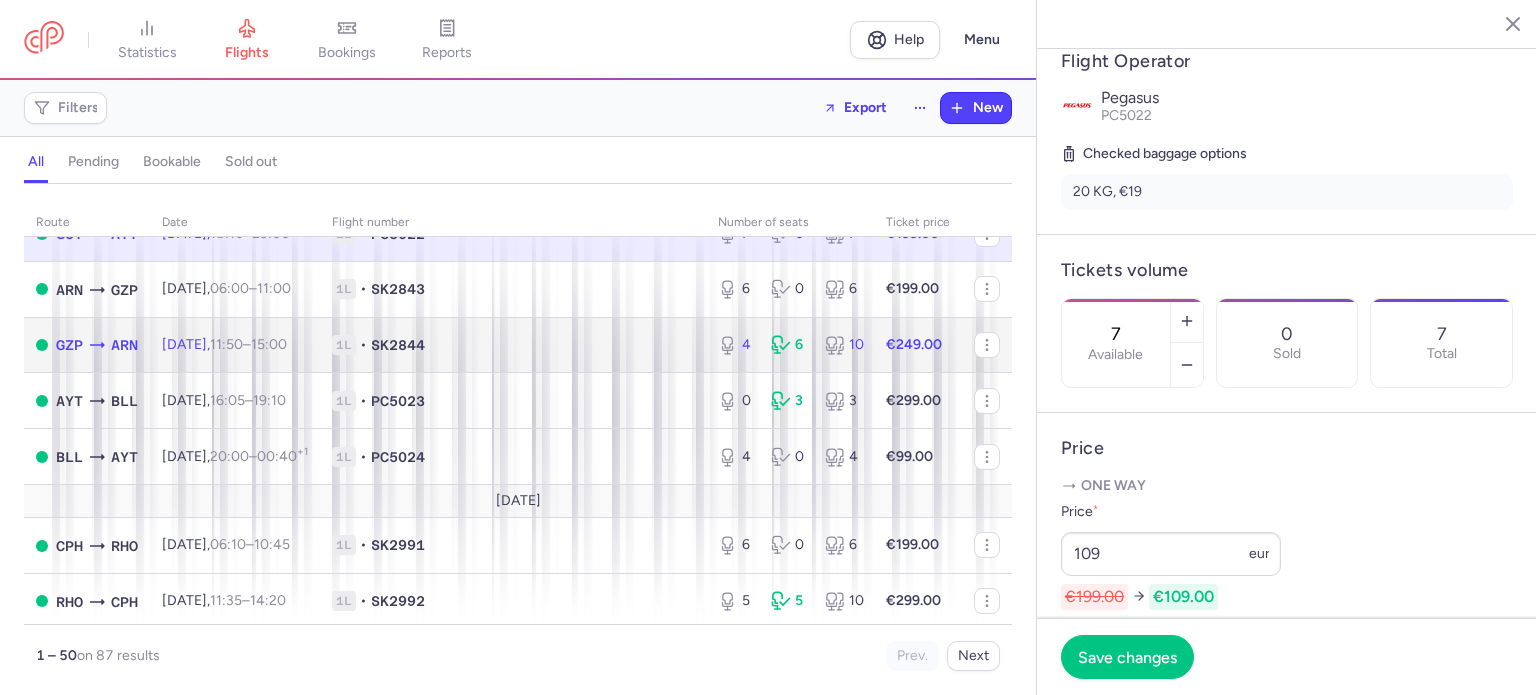 click on "€249.00" at bounding box center (918, 345) 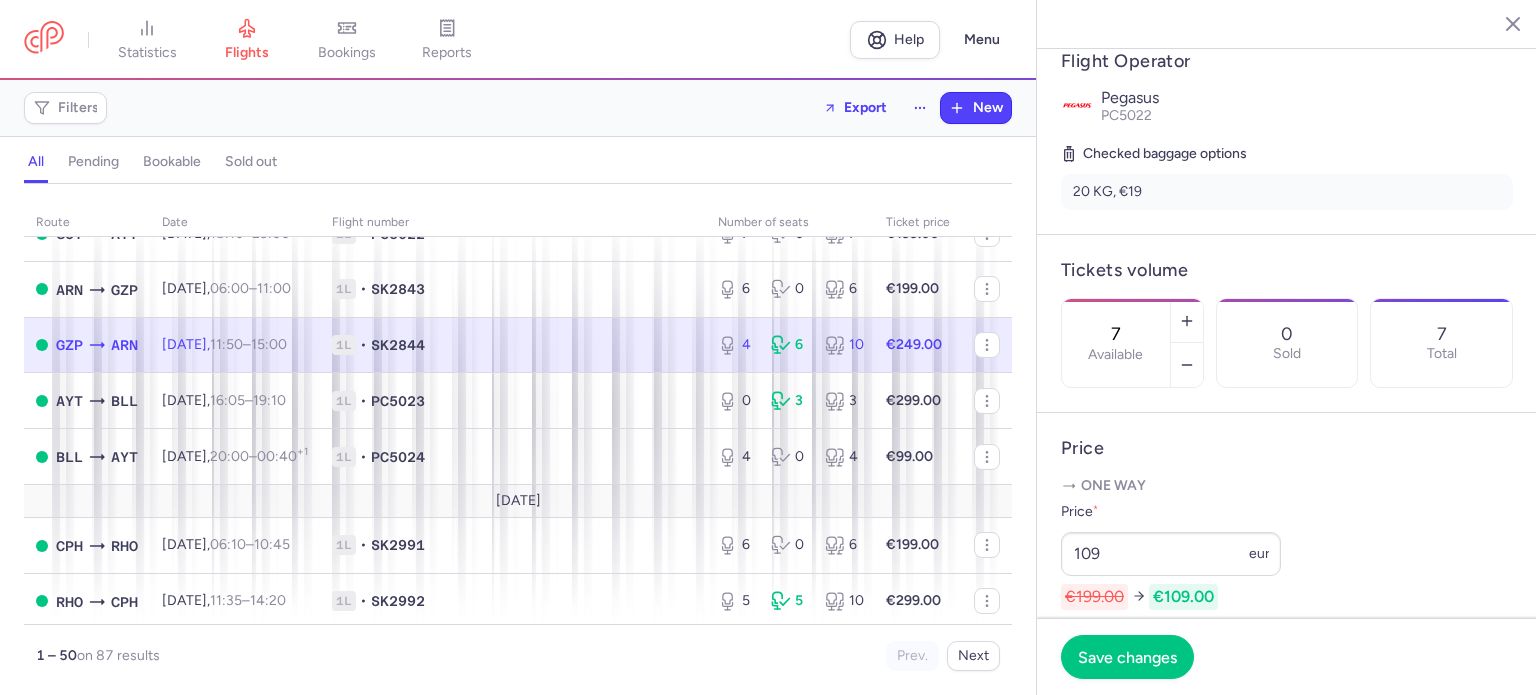 type on "4" 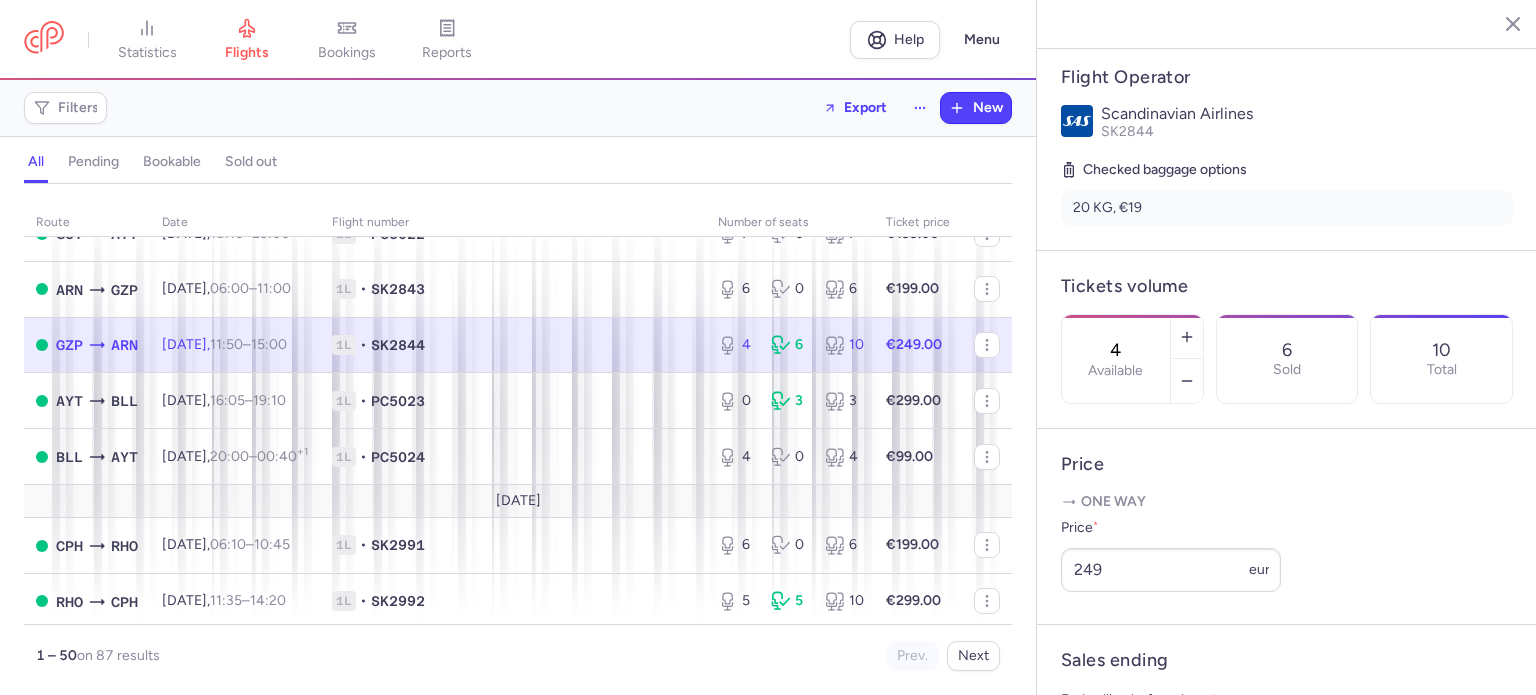 scroll, scrollTop: 424, scrollLeft: 0, axis: vertical 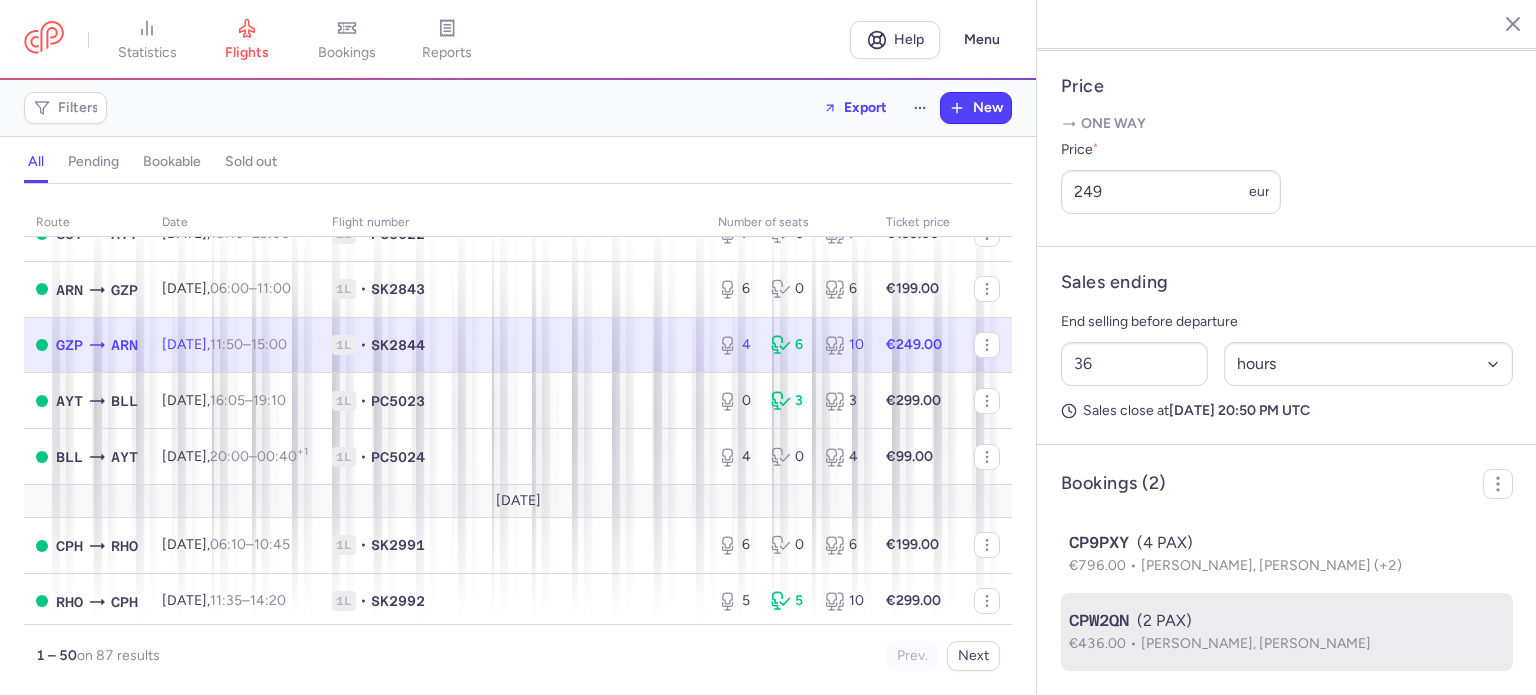 click on "Patrik SKOLASINSKI, Maryam BAGHERZADEH TOLGERD" at bounding box center (1256, 643) 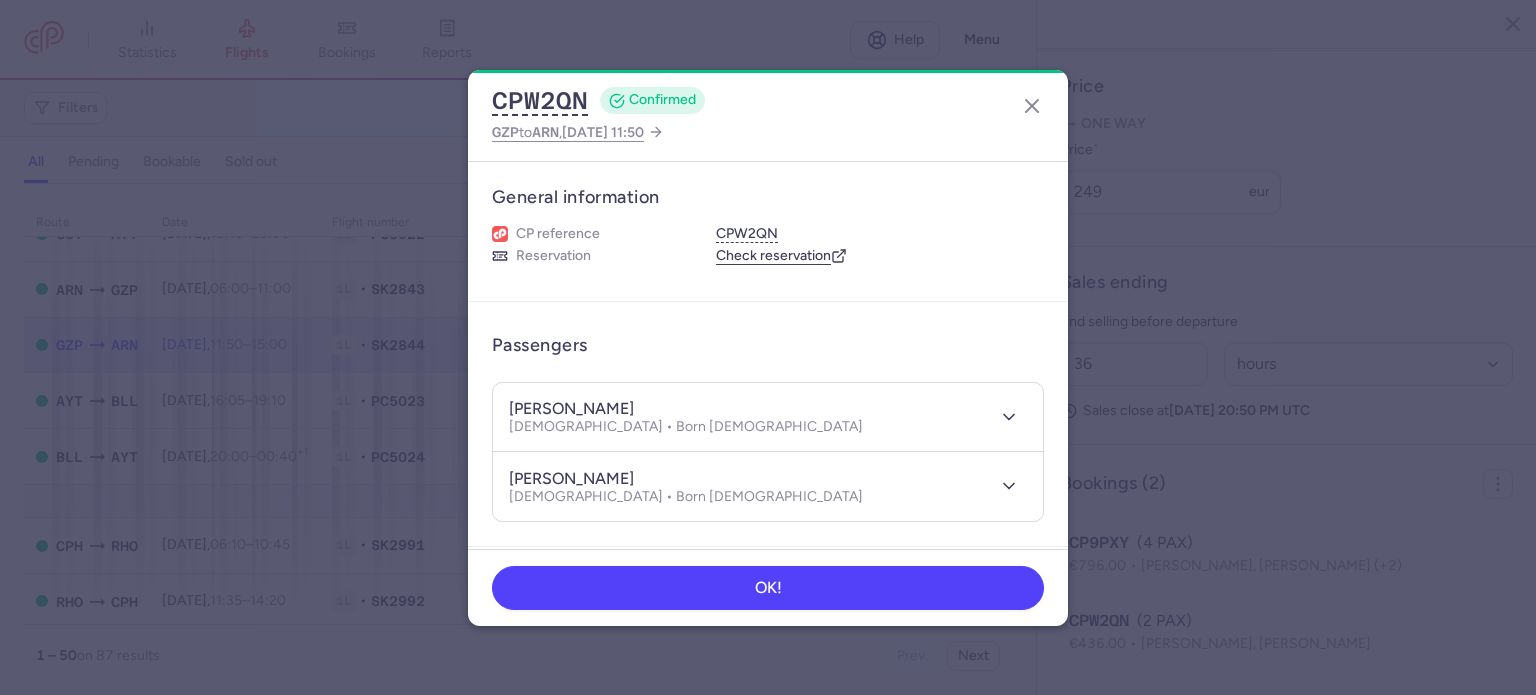 drag, startPoint x: 658, startPoint y: 406, endPoint x: 557, endPoint y: 403, distance: 101.04455 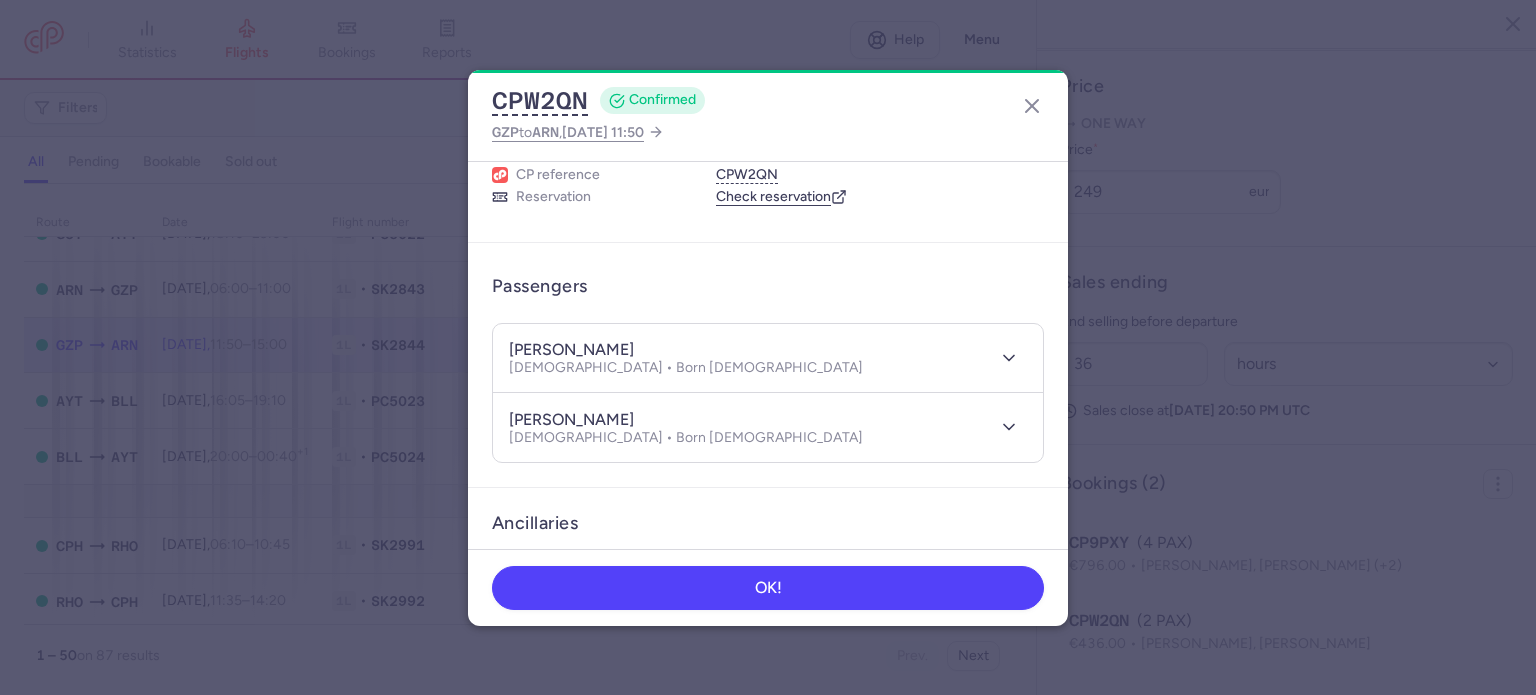 scroll, scrollTop: 46, scrollLeft: 0, axis: vertical 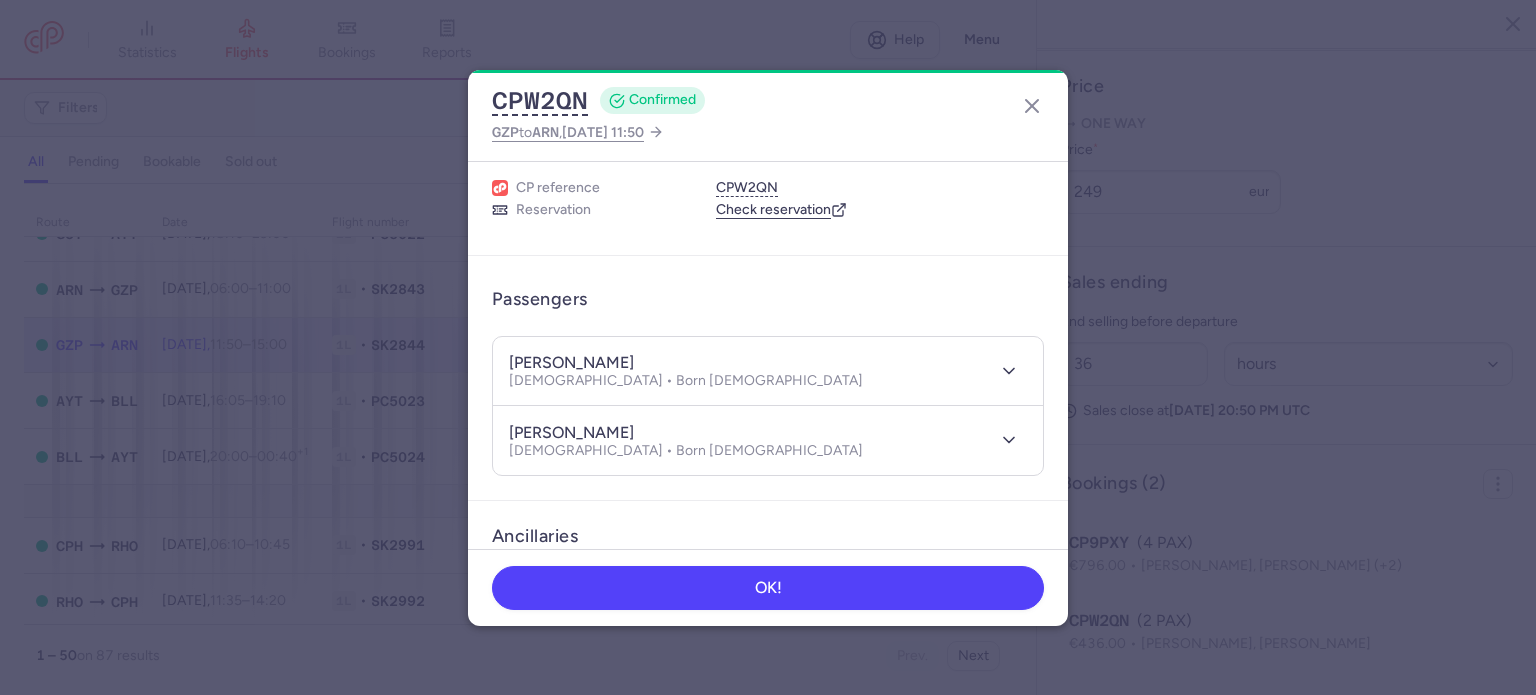 copy on "SKOLASINSKI" 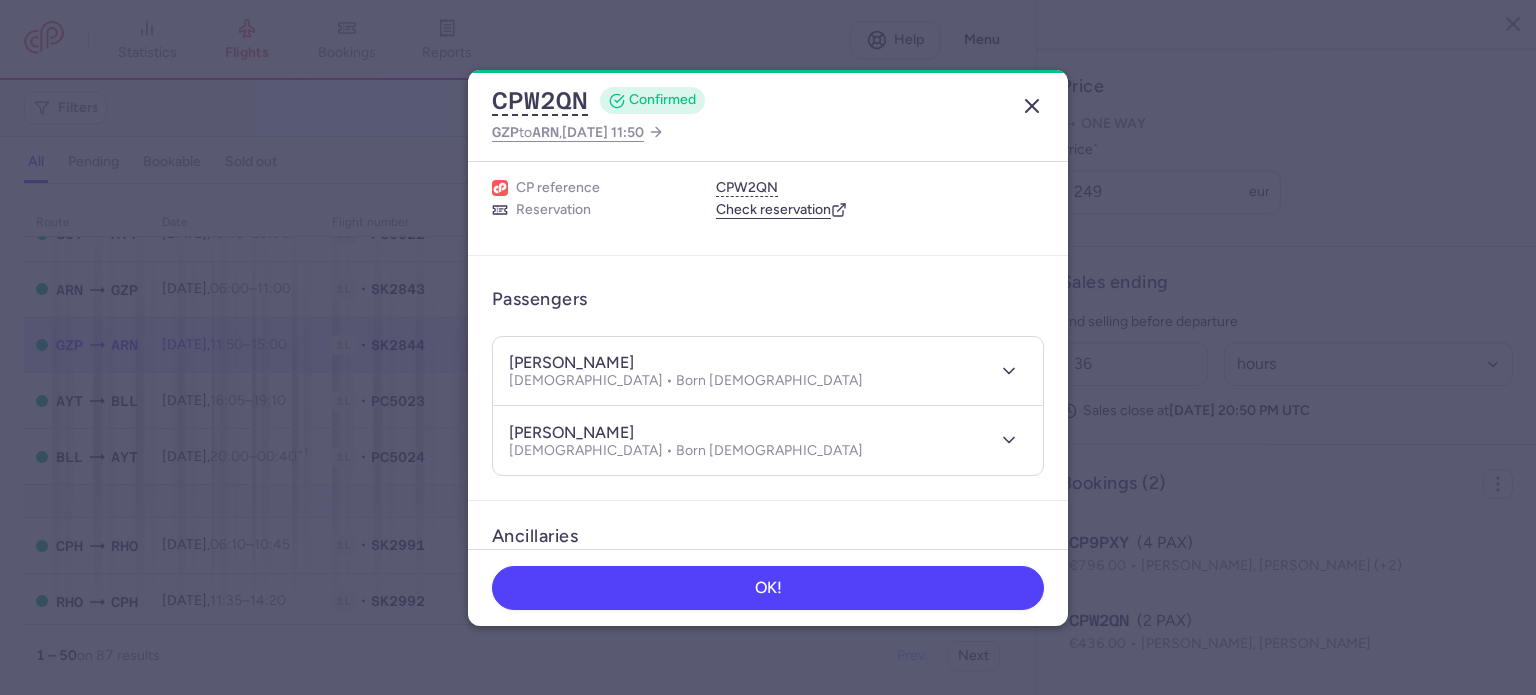 click 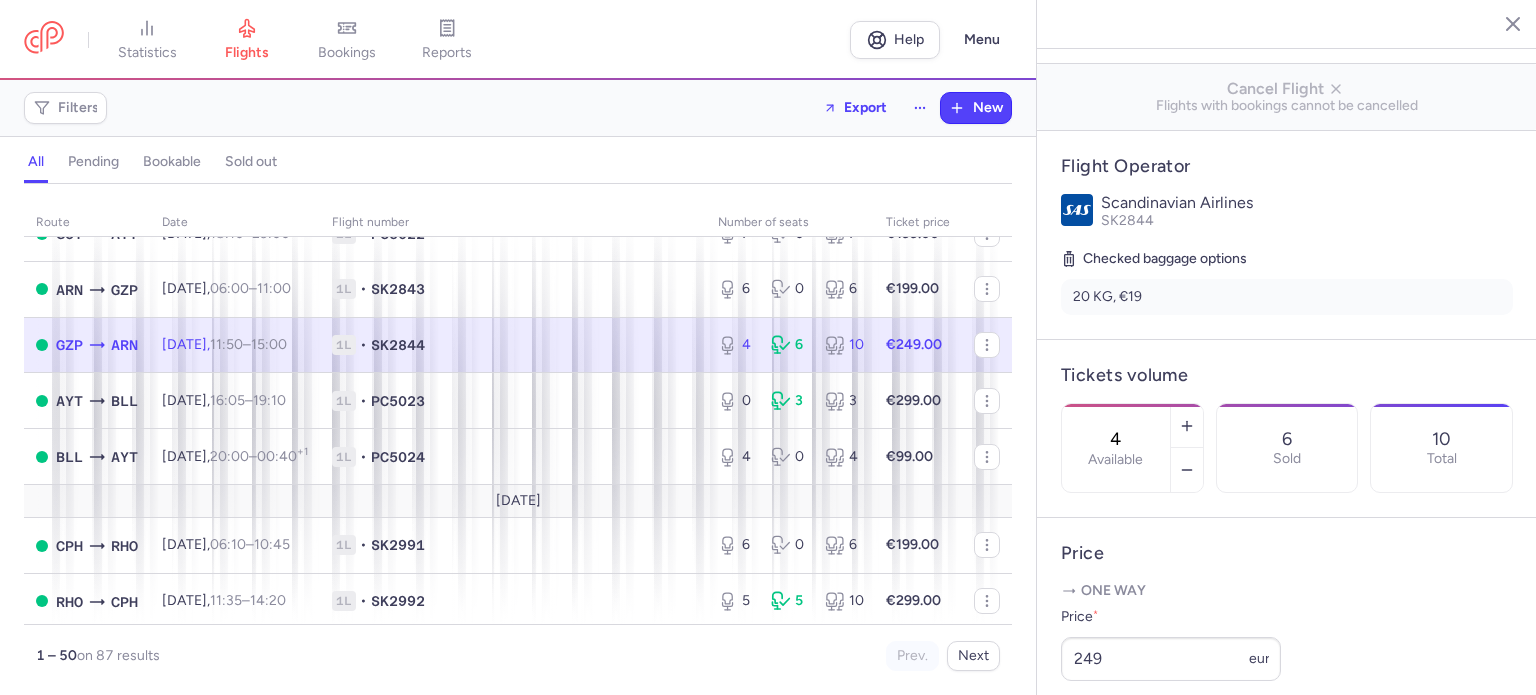 scroll, scrollTop: 317, scrollLeft: 0, axis: vertical 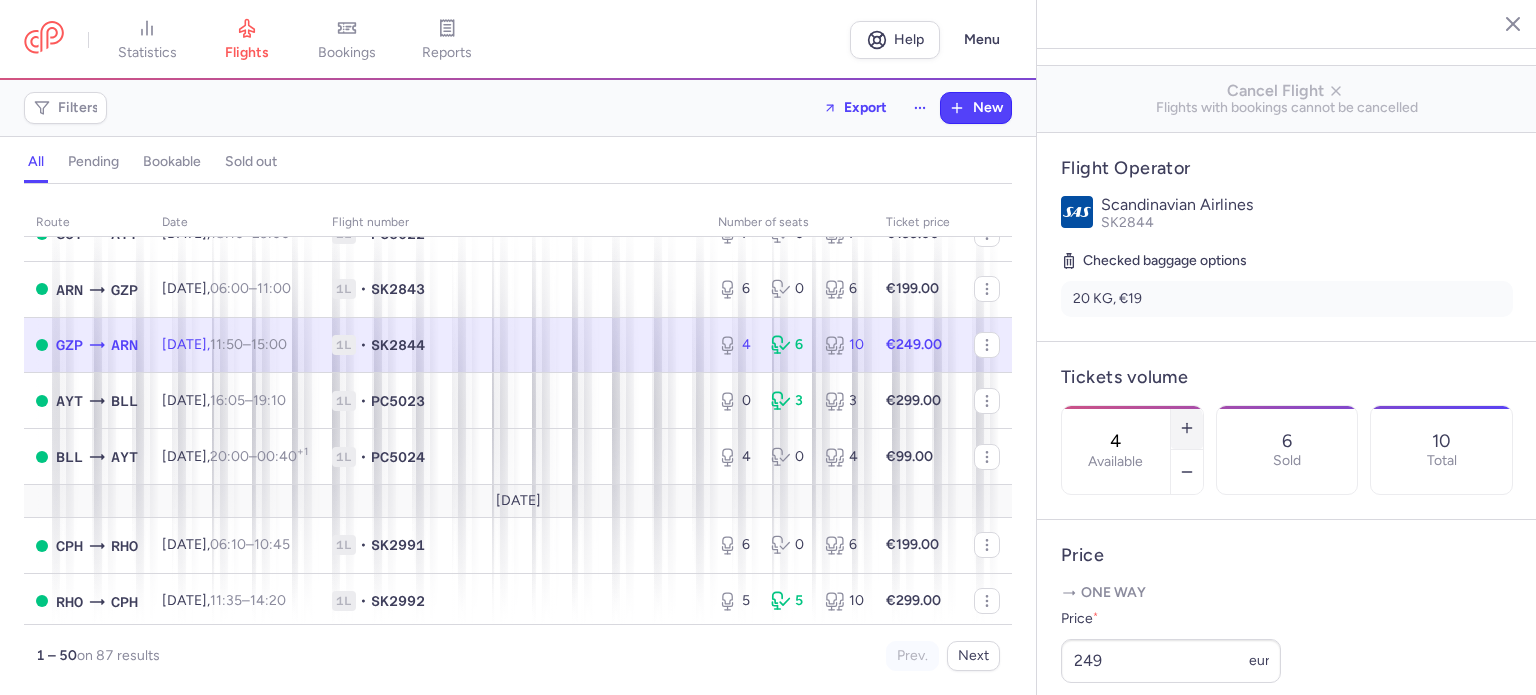click 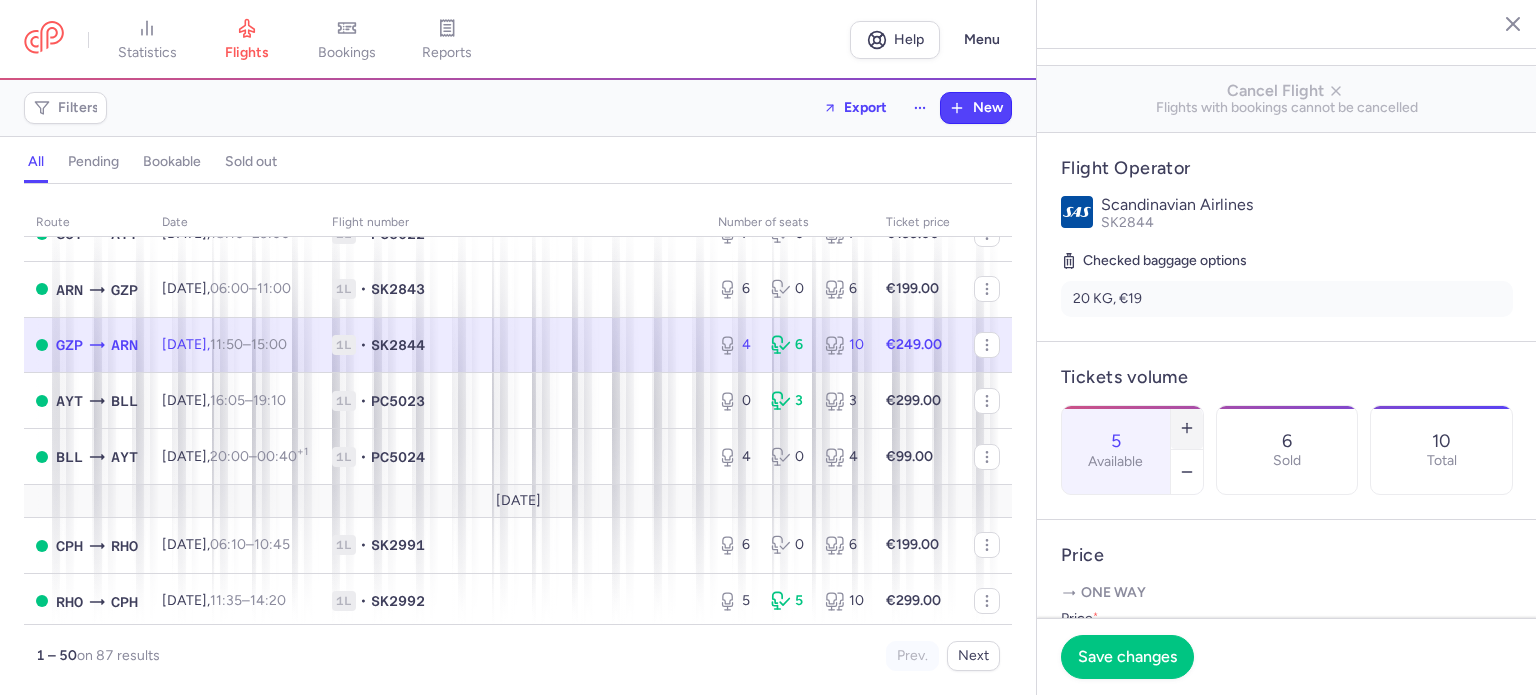 click 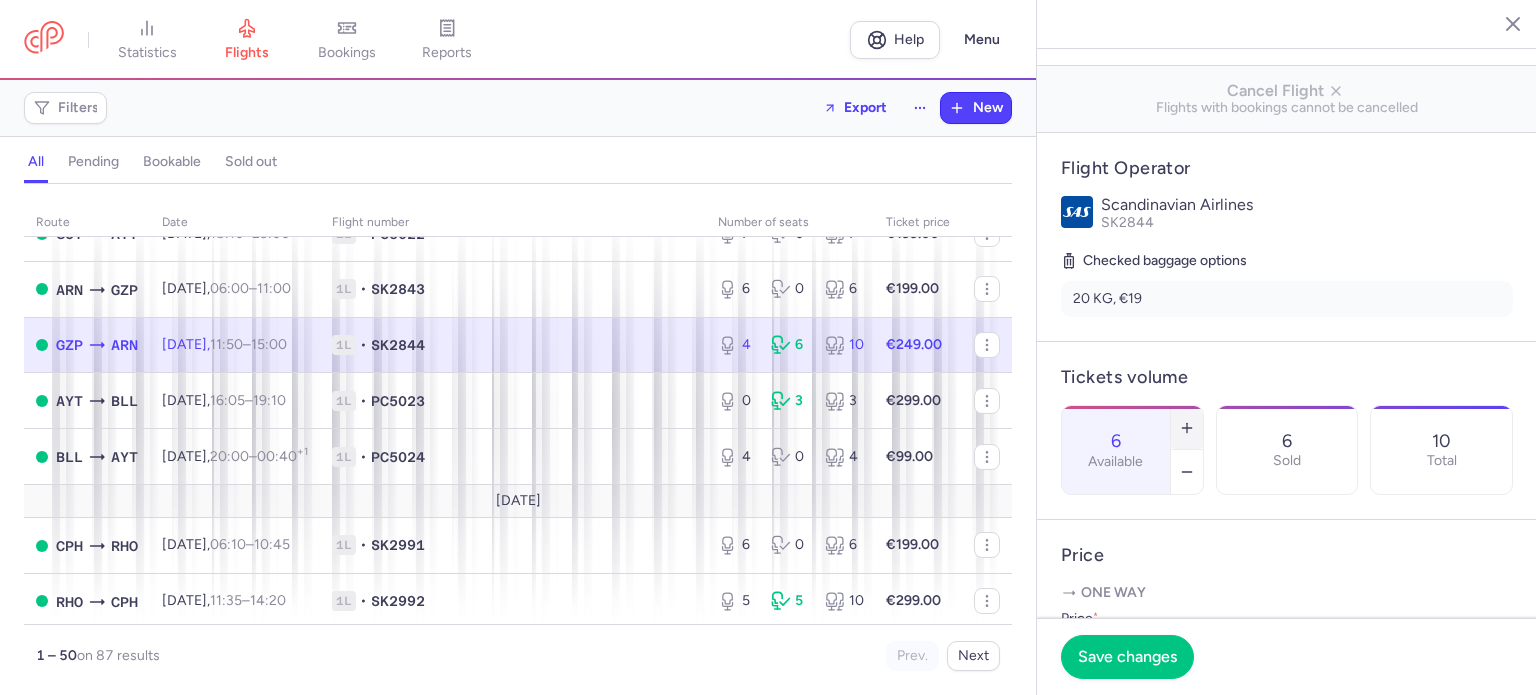 click 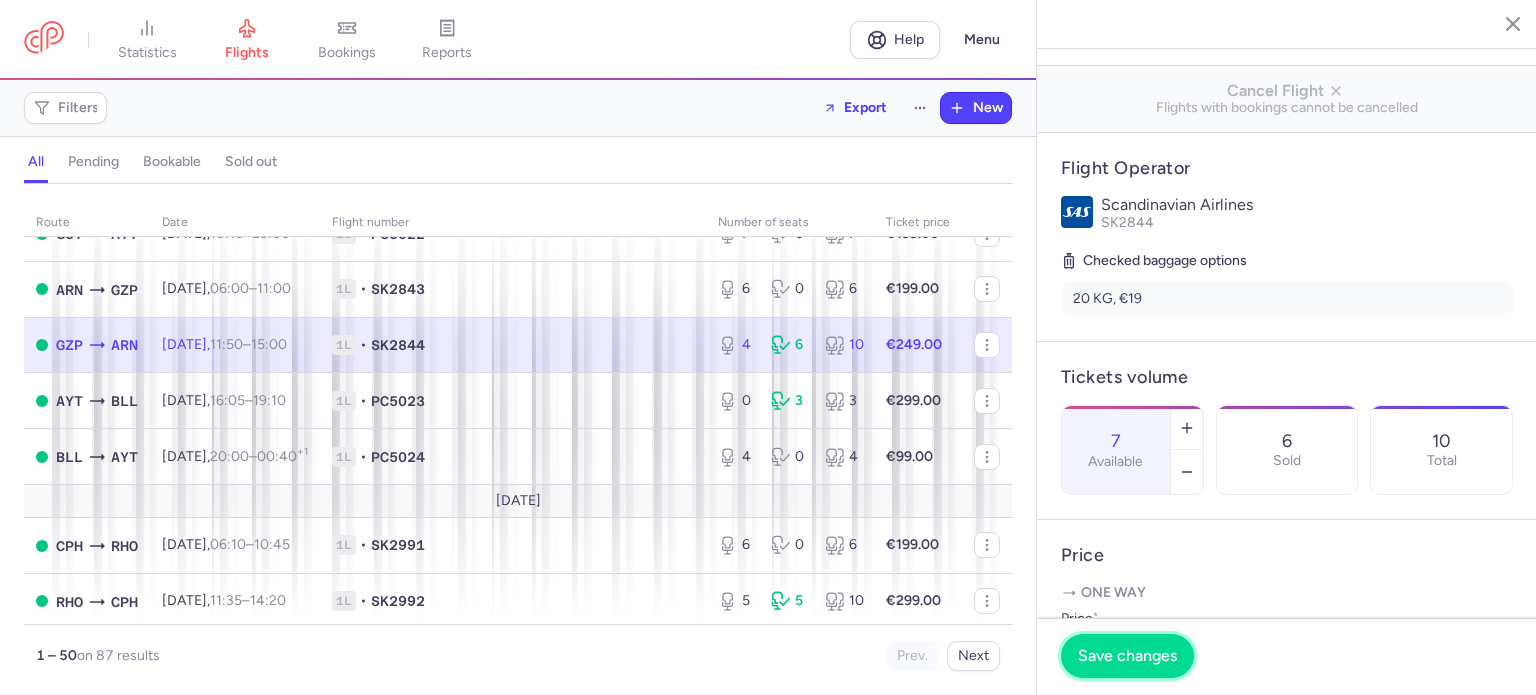 click on "Save changes" at bounding box center (1127, 656) 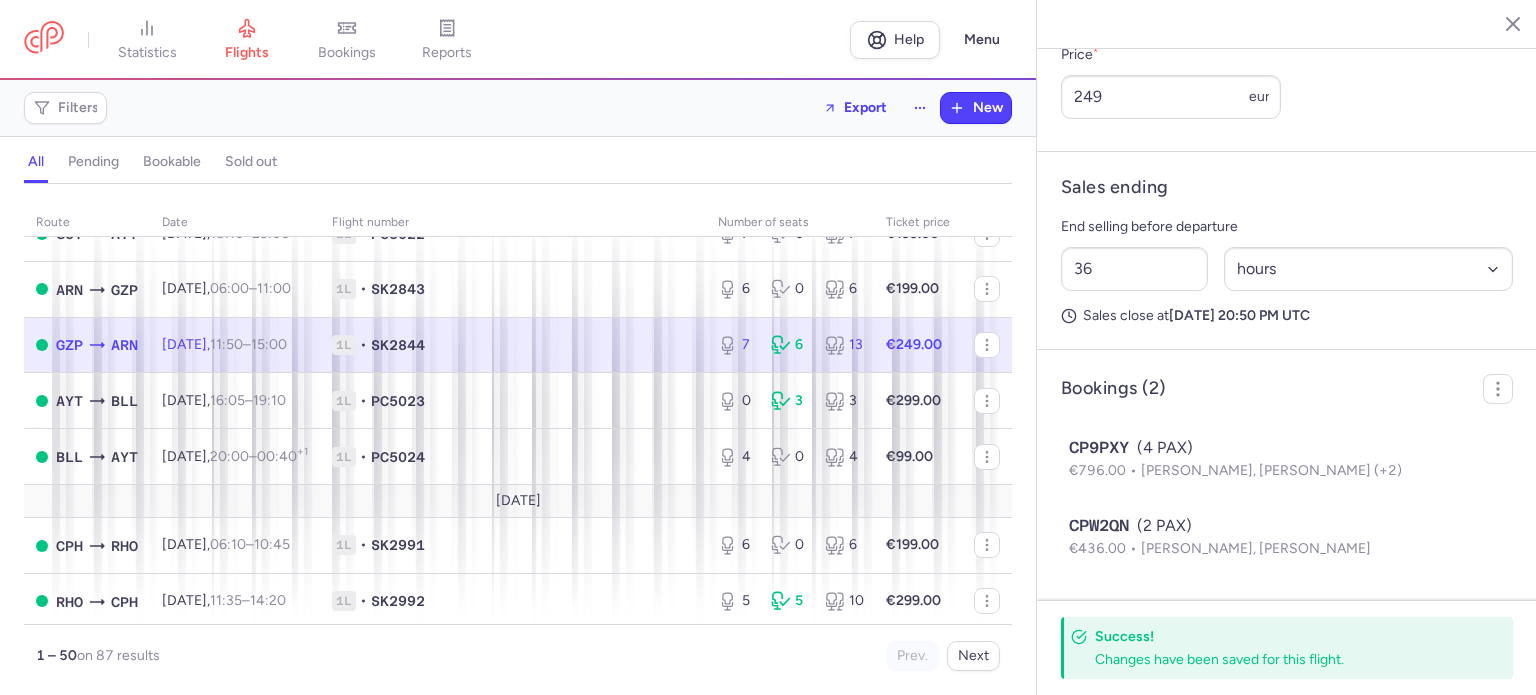 scroll, scrollTop: 908, scrollLeft: 0, axis: vertical 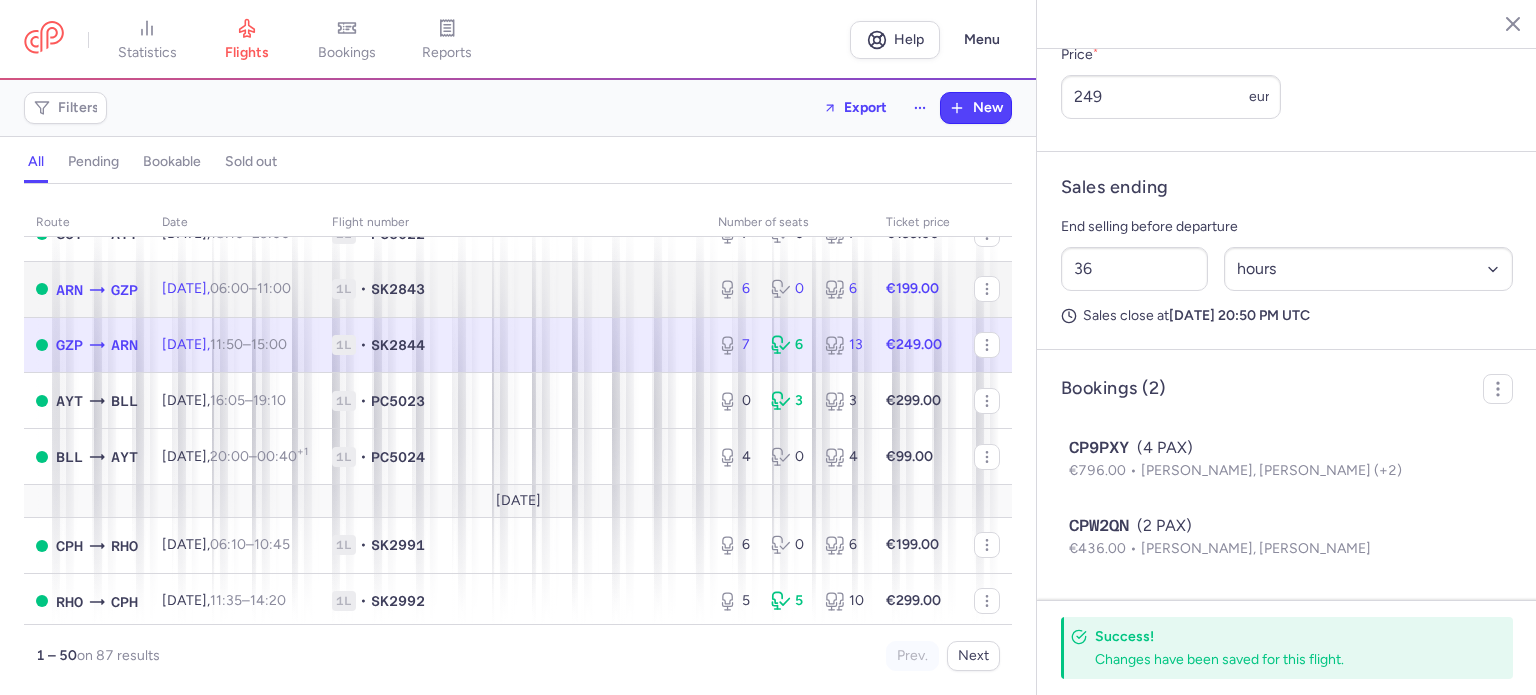 click on "€199.00" at bounding box center [912, 288] 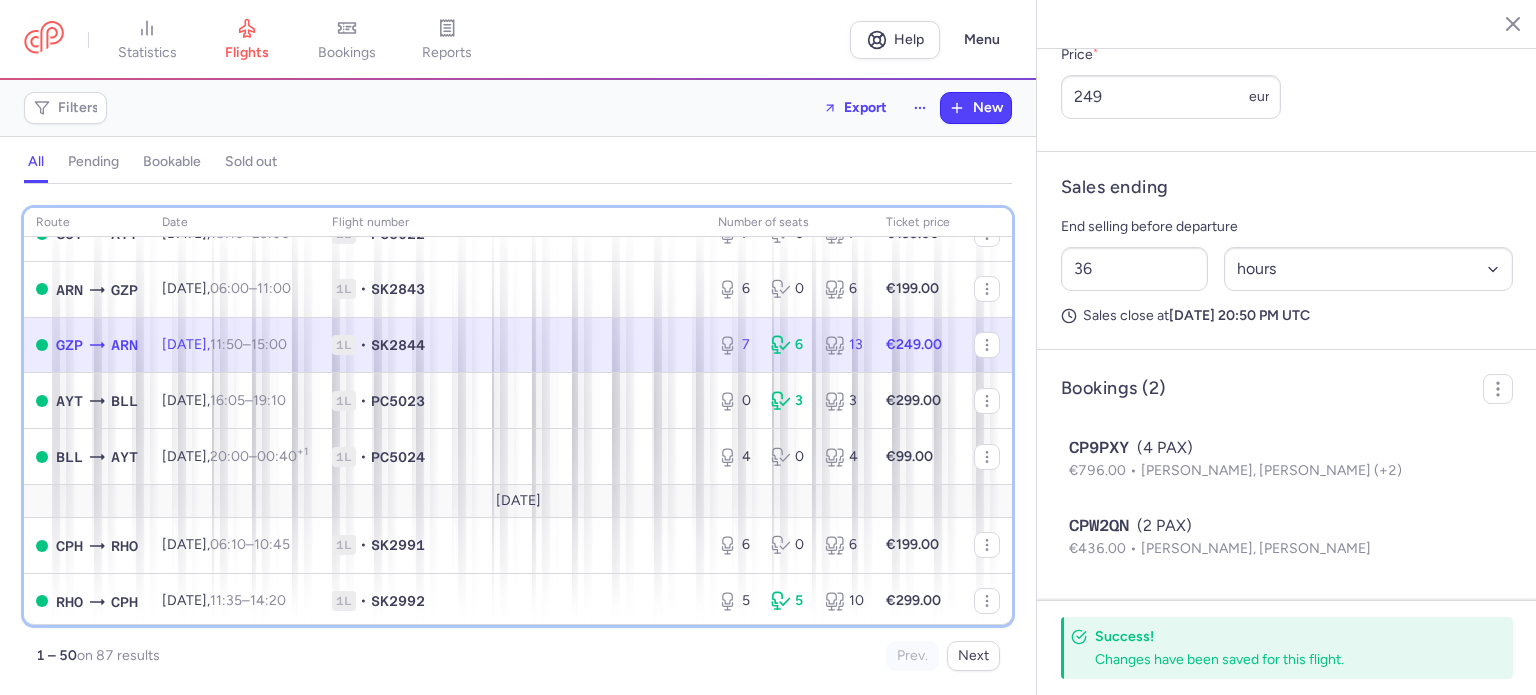 scroll, scrollTop: 1823, scrollLeft: 0, axis: vertical 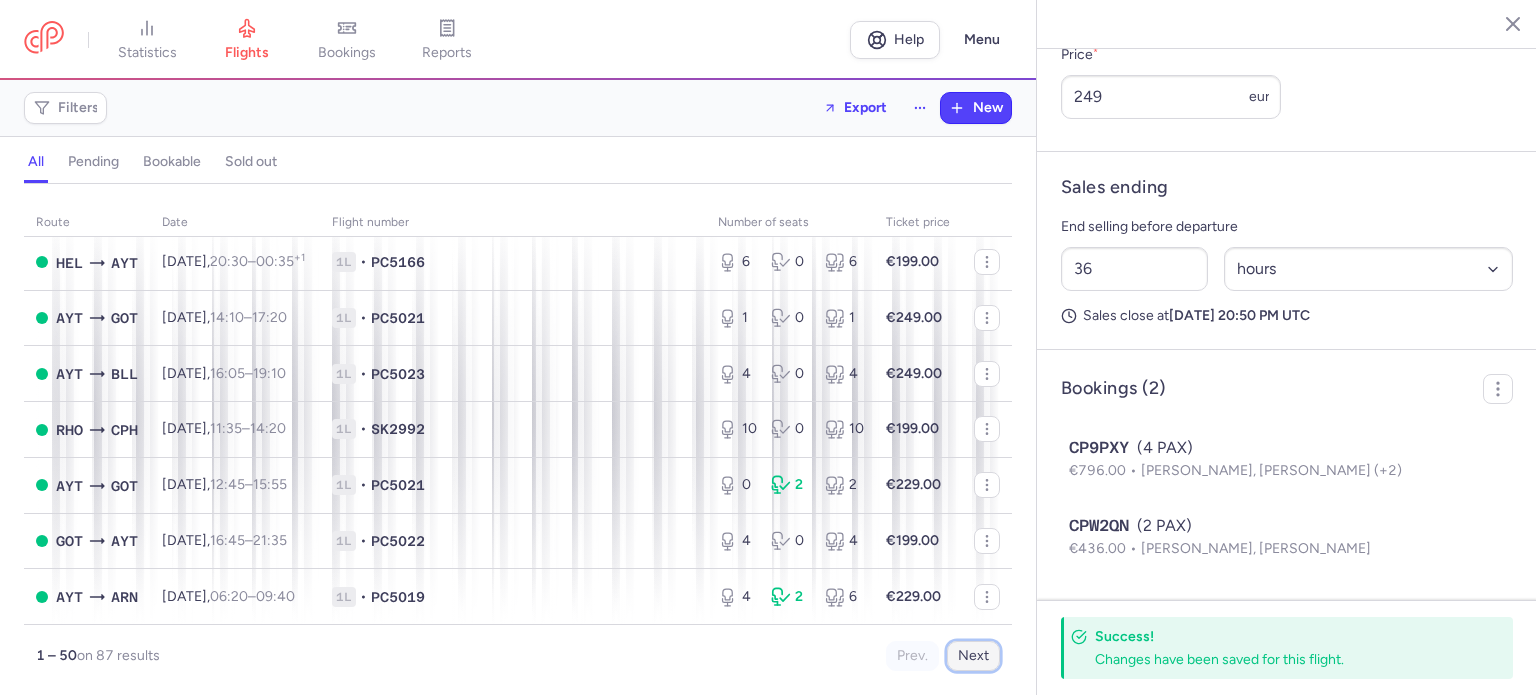 click on "Next" at bounding box center [973, 656] 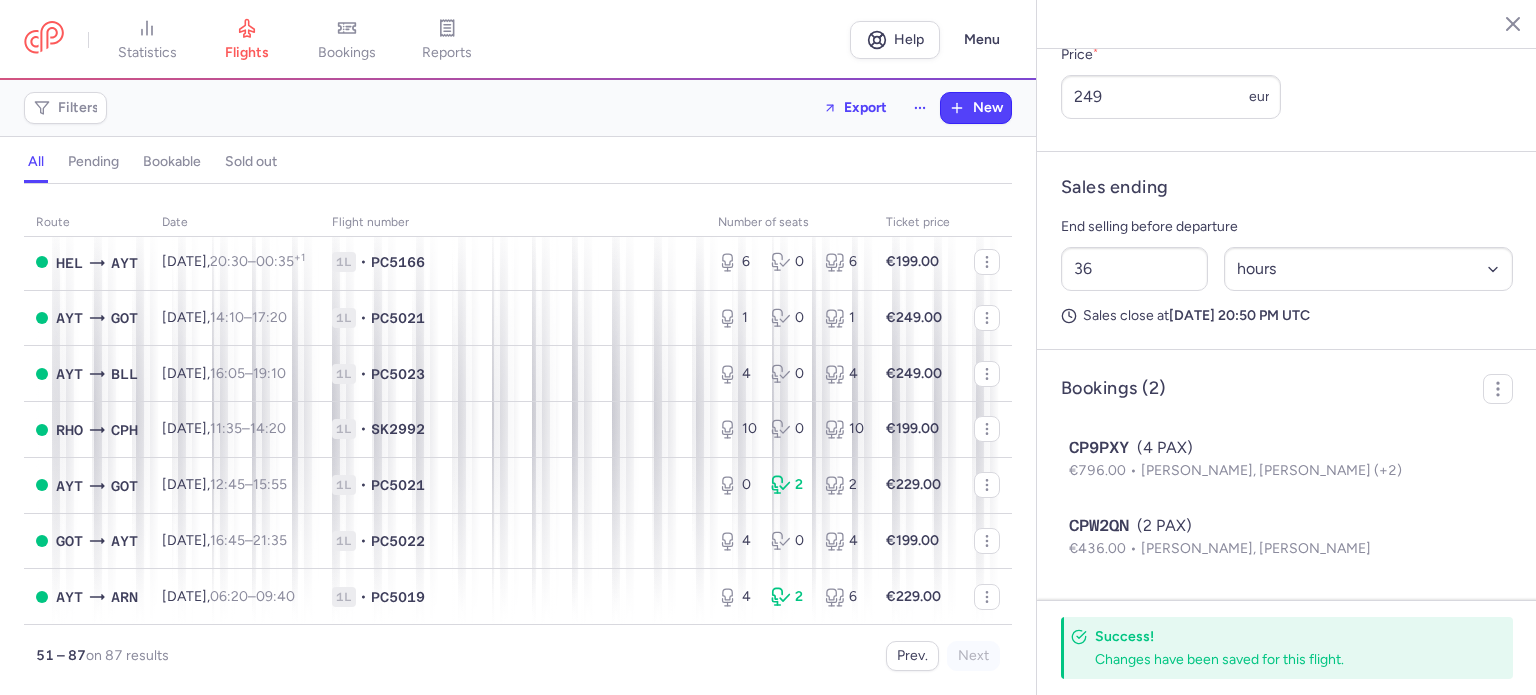scroll, scrollTop: 0, scrollLeft: 0, axis: both 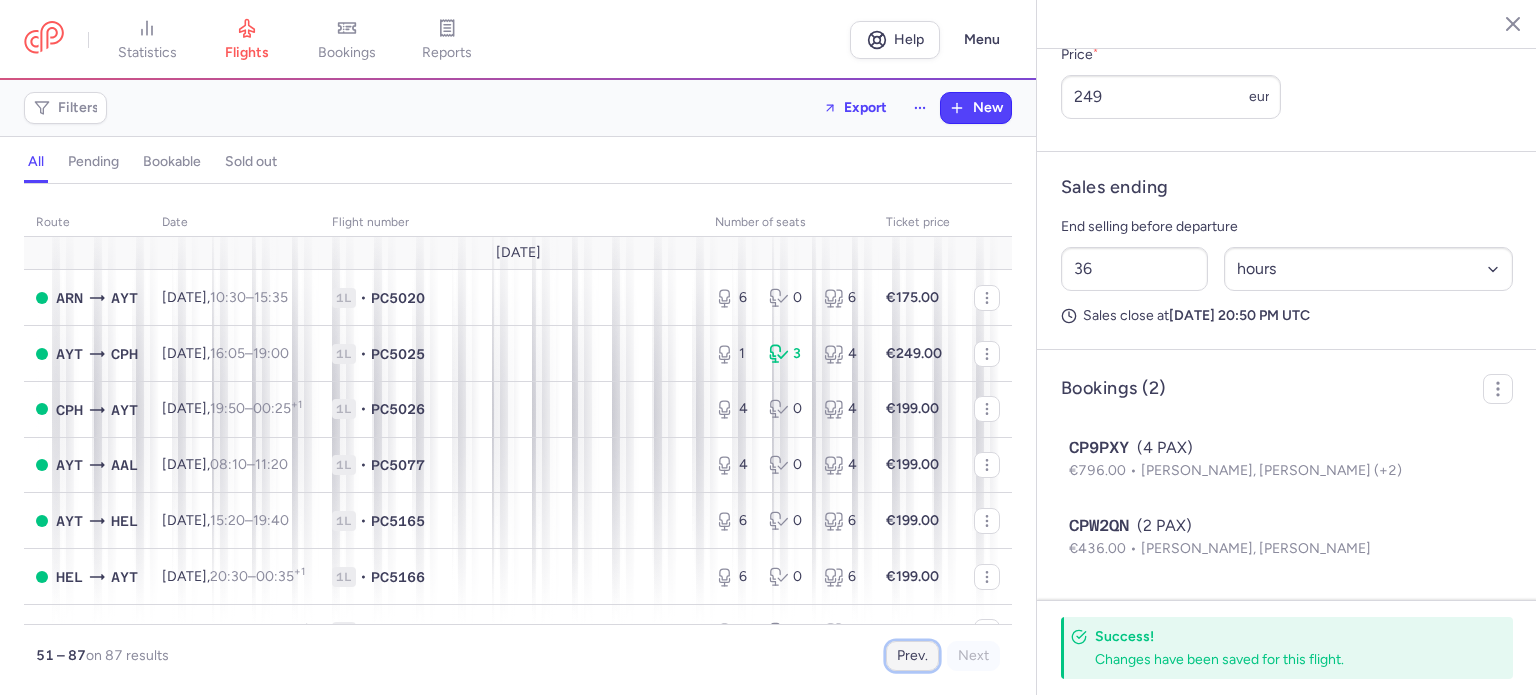 click on "Prev." at bounding box center [912, 656] 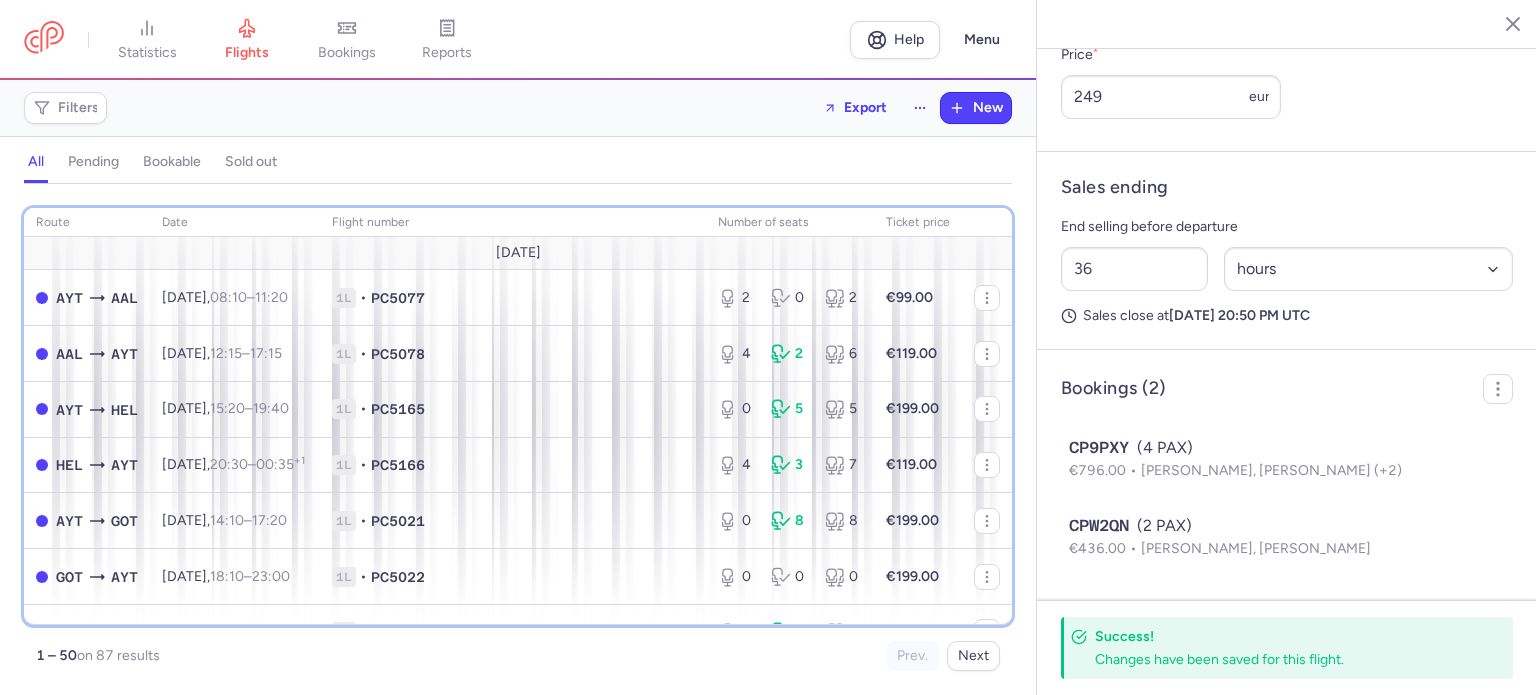 scroll, scrollTop: 364, scrollLeft: 0, axis: vertical 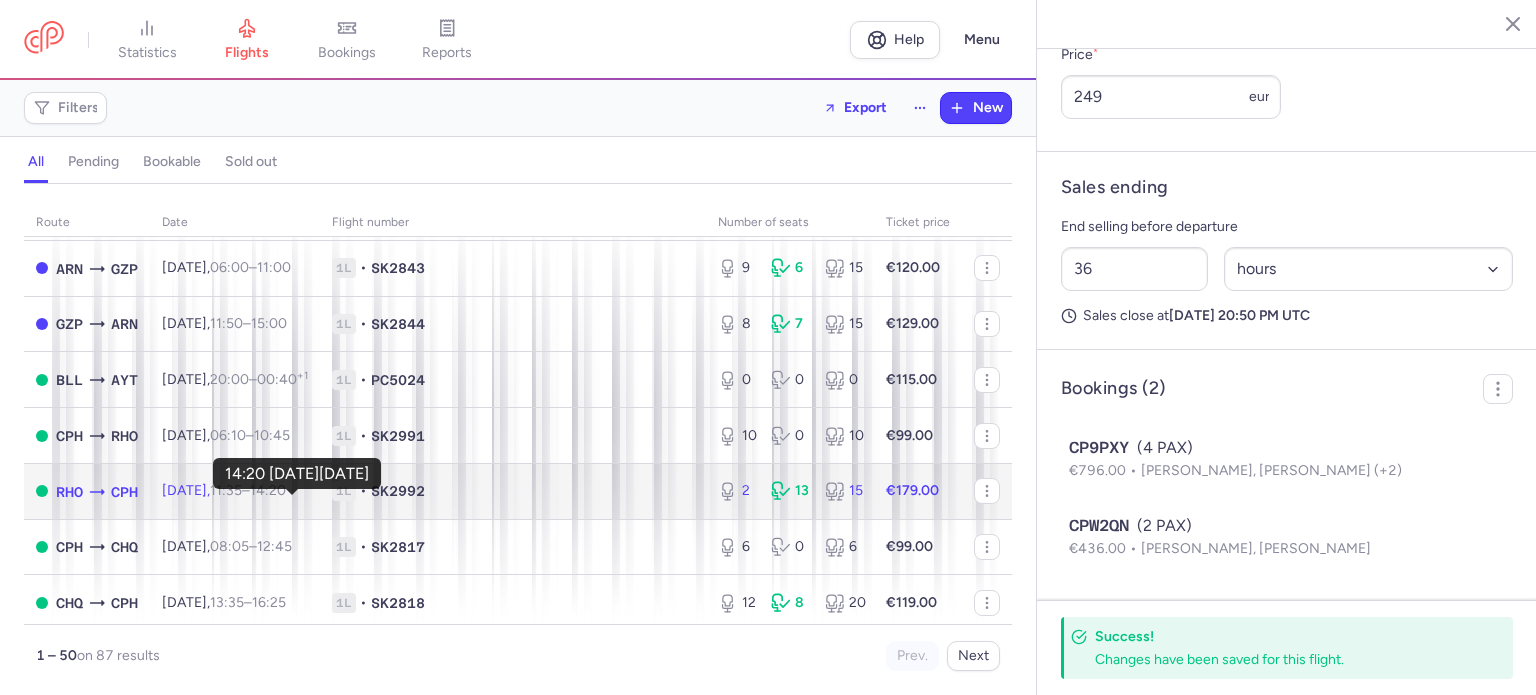 click on "14:20  +0" at bounding box center [268, 490] 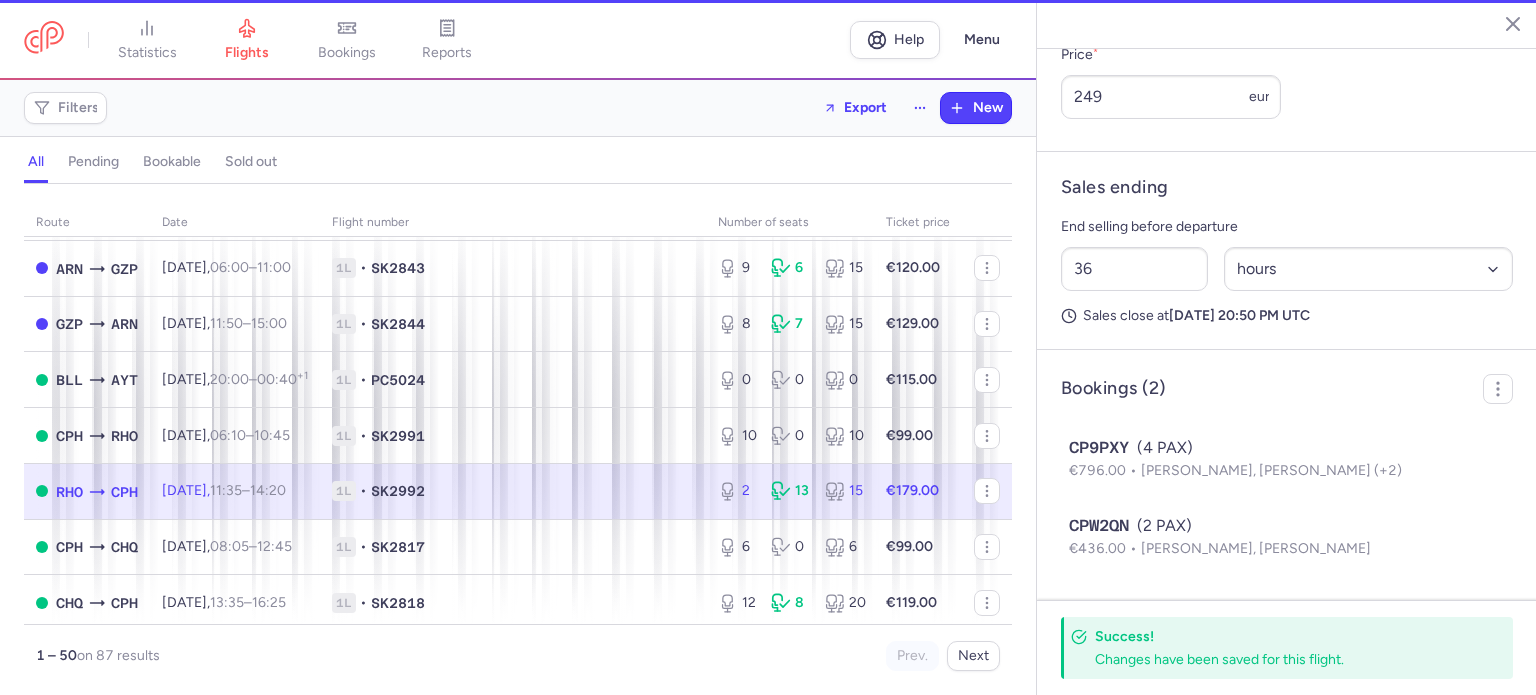 type on "2" 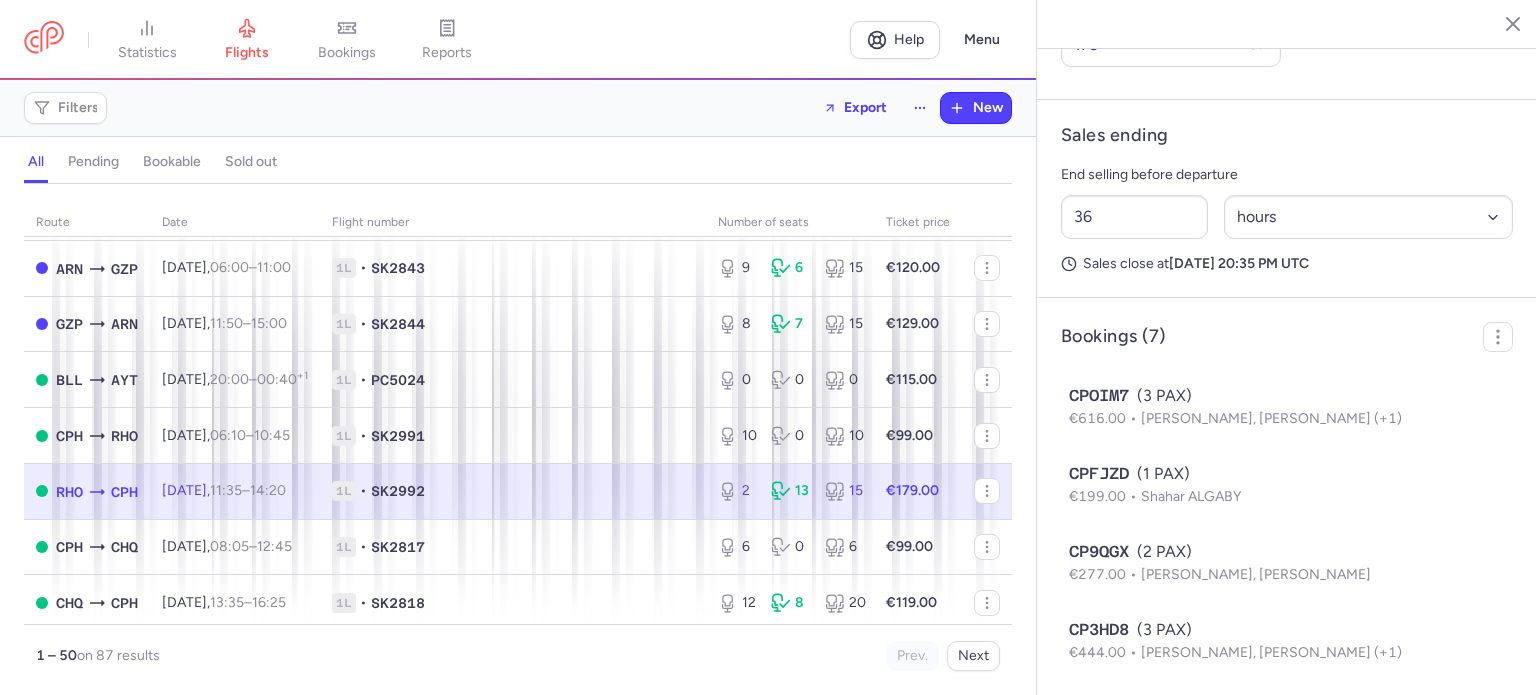 scroll, scrollTop: 300, scrollLeft: 0, axis: vertical 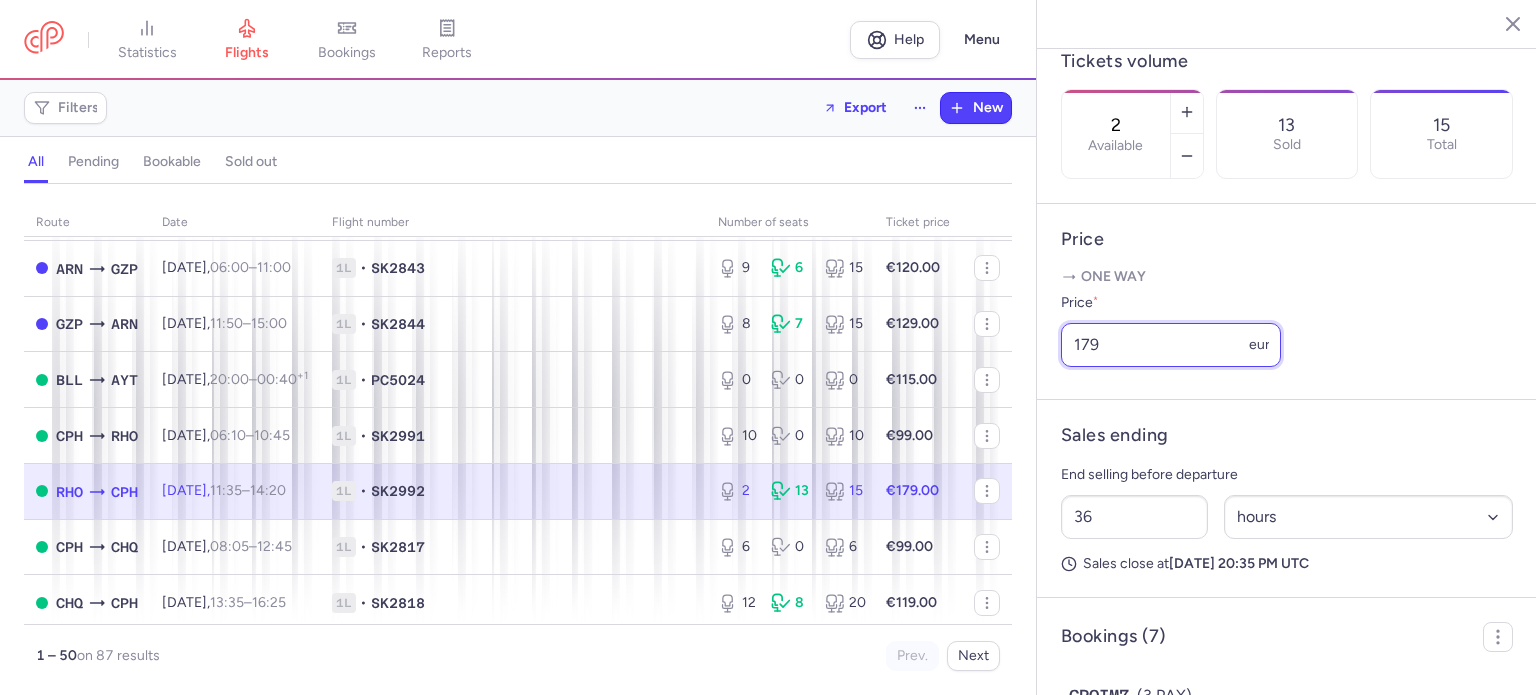 click on "179" at bounding box center [1171, 345] 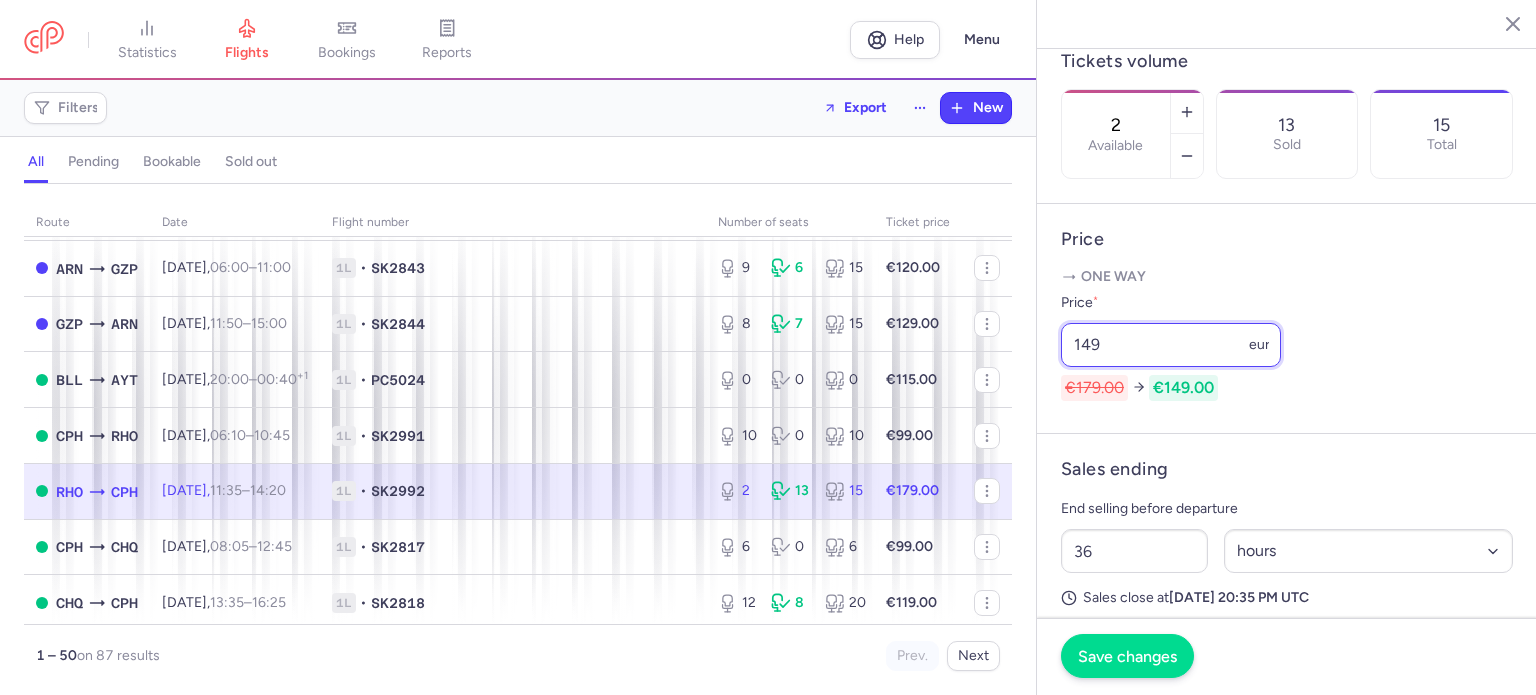 type on "149" 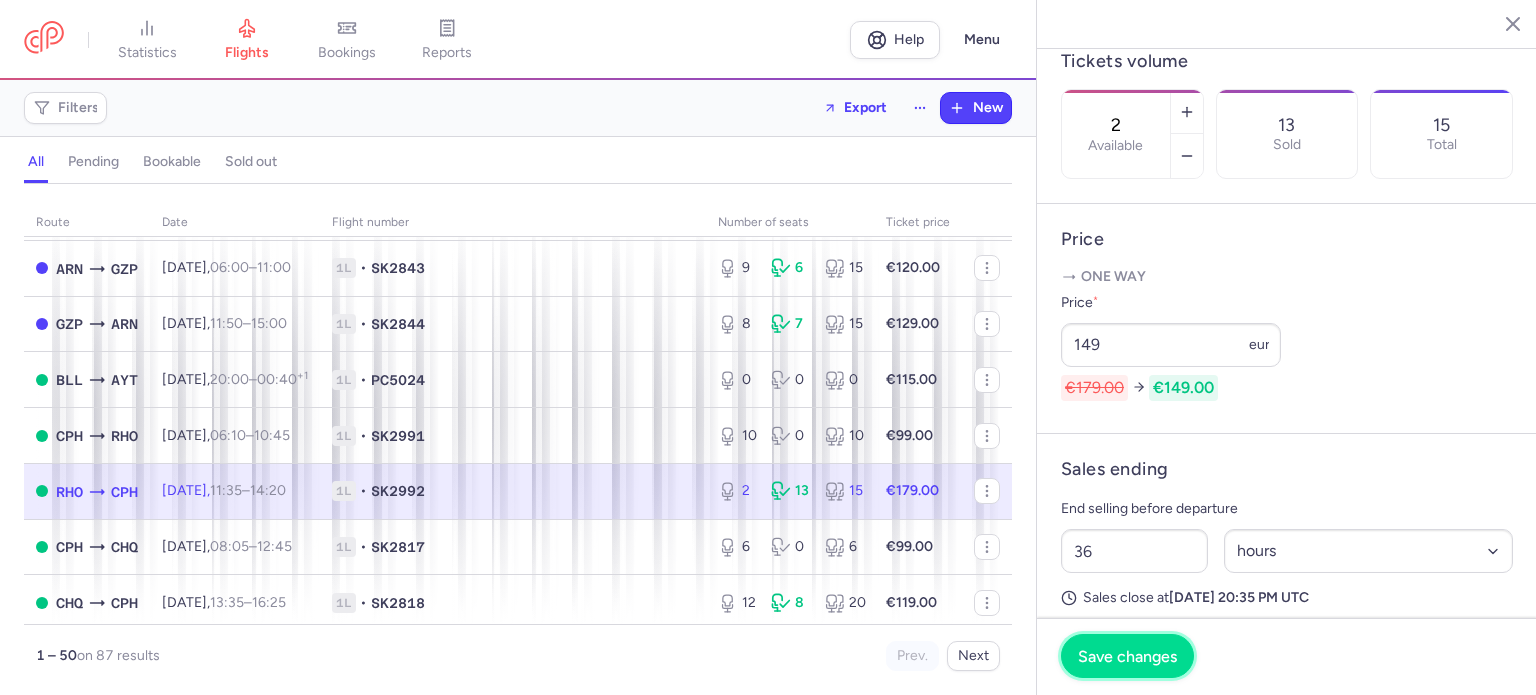 click on "Save changes" at bounding box center [1127, 656] 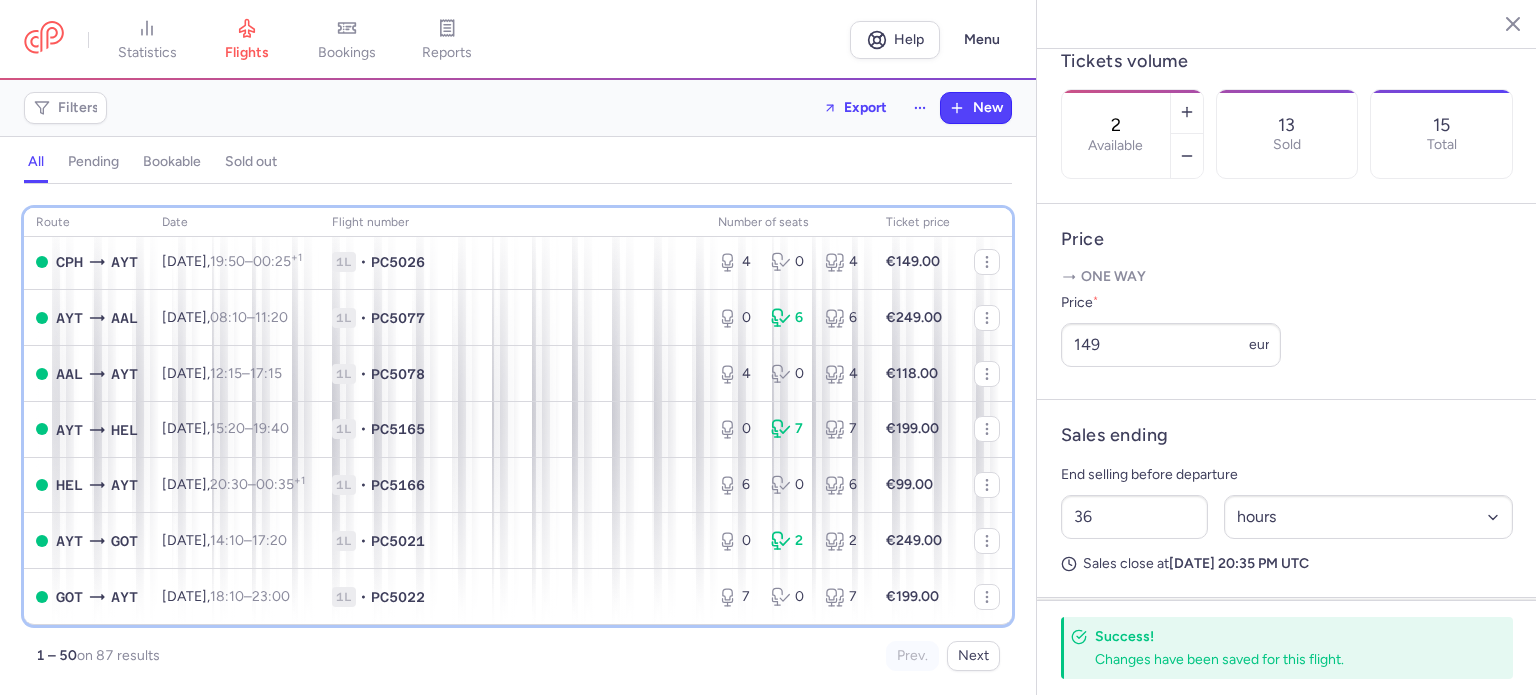 scroll, scrollTop: 1460, scrollLeft: 0, axis: vertical 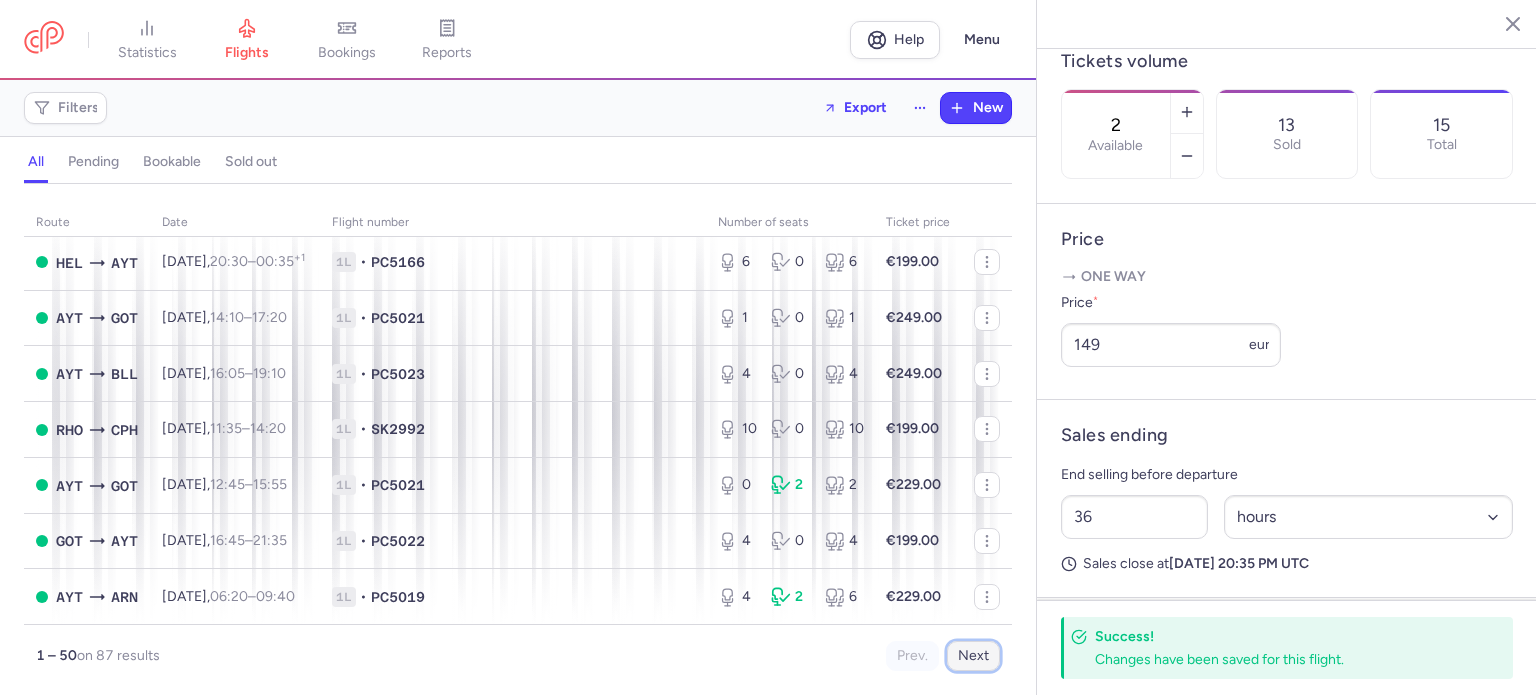 click on "Next" at bounding box center (973, 656) 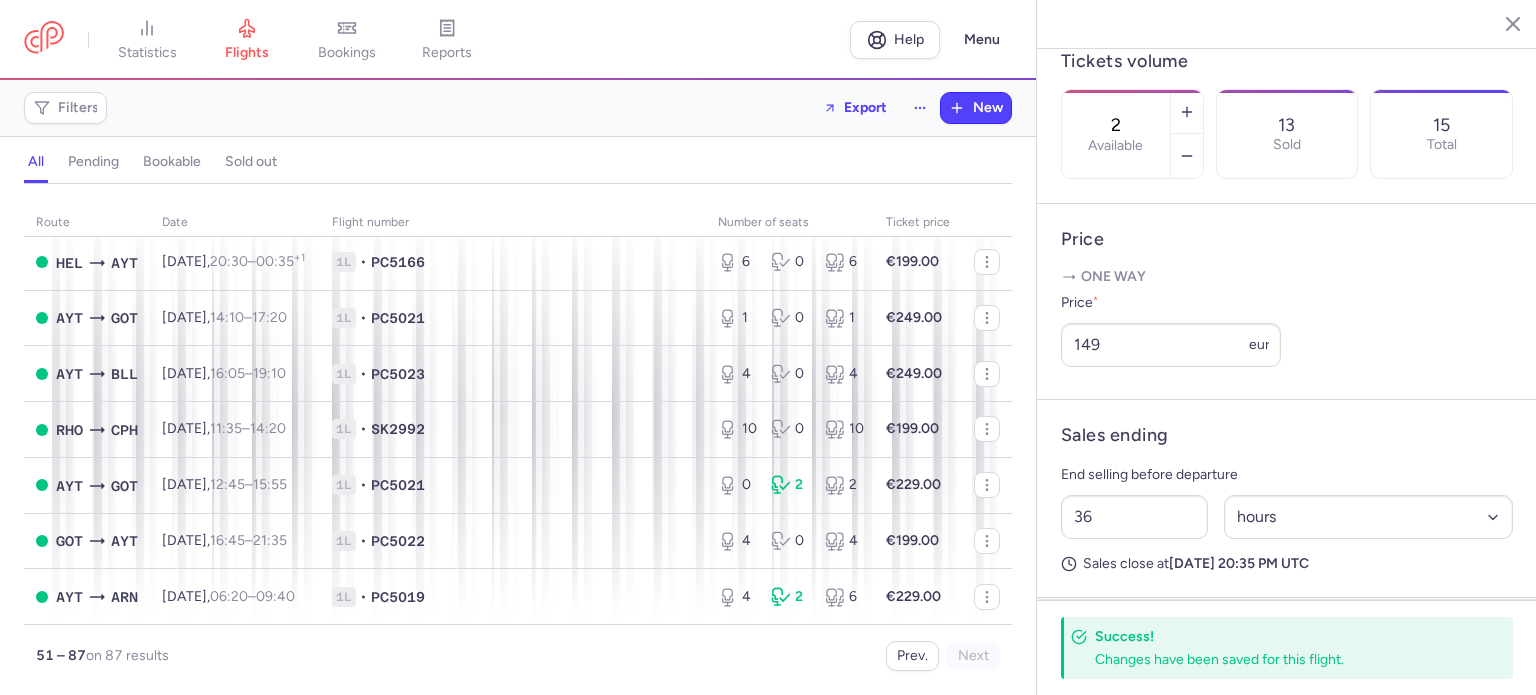 scroll, scrollTop: 0, scrollLeft: 0, axis: both 